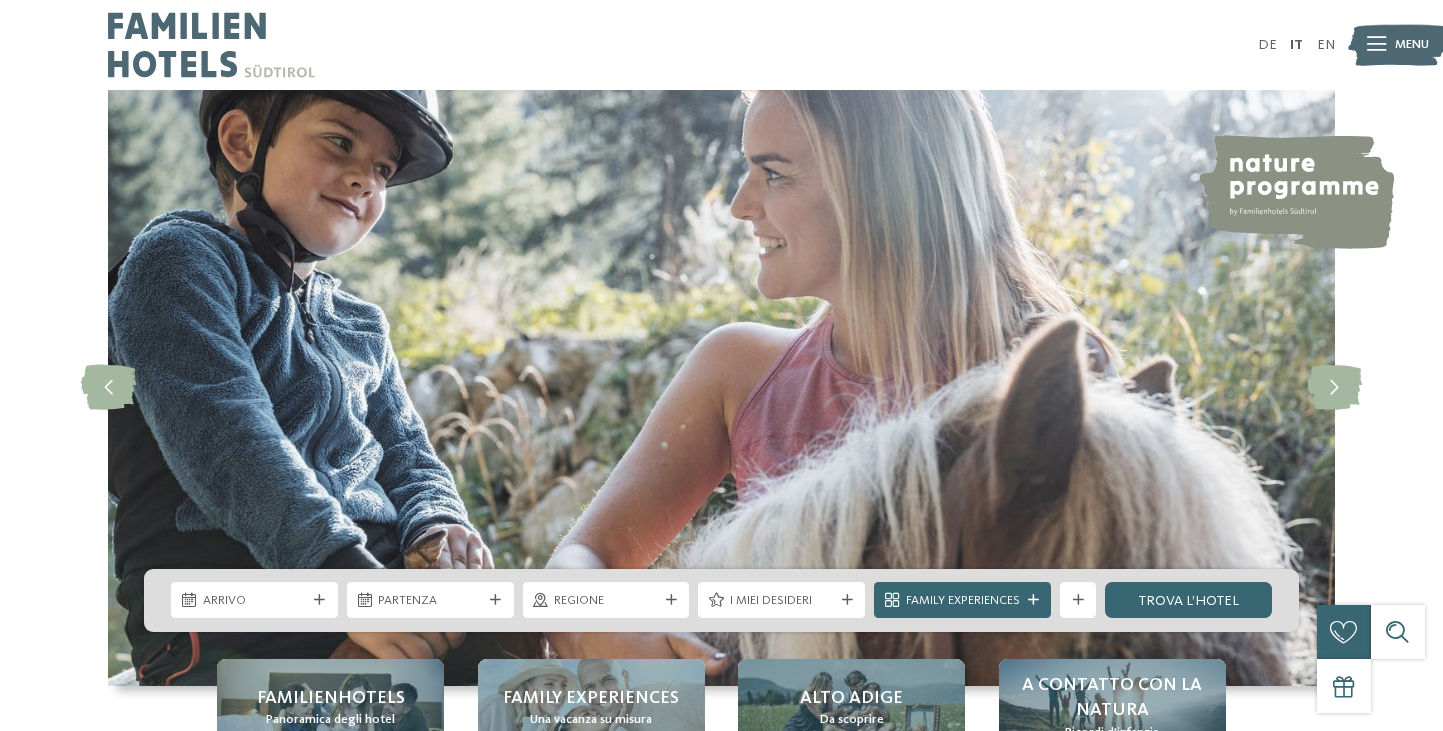 scroll, scrollTop: 0, scrollLeft: 0, axis: both 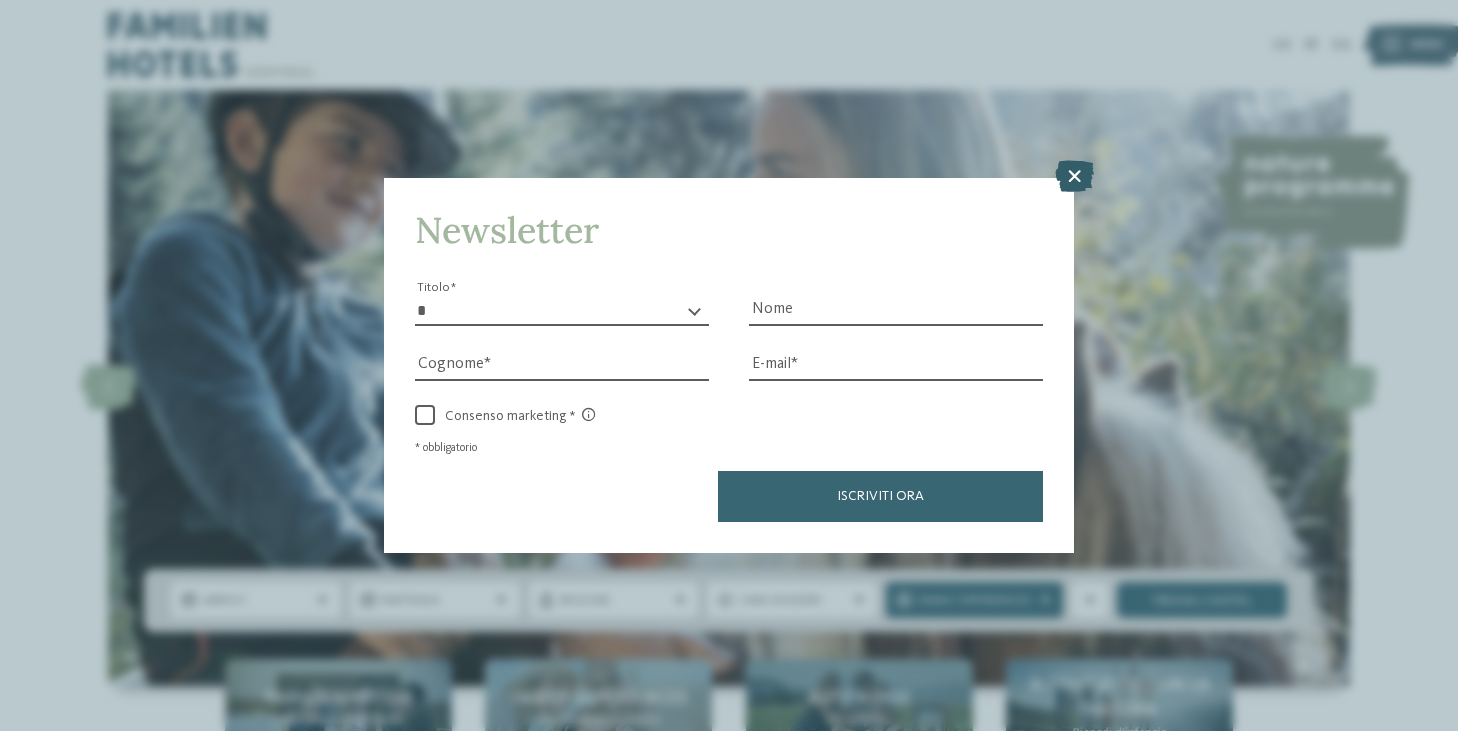 click at bounding box center [1074, 176] 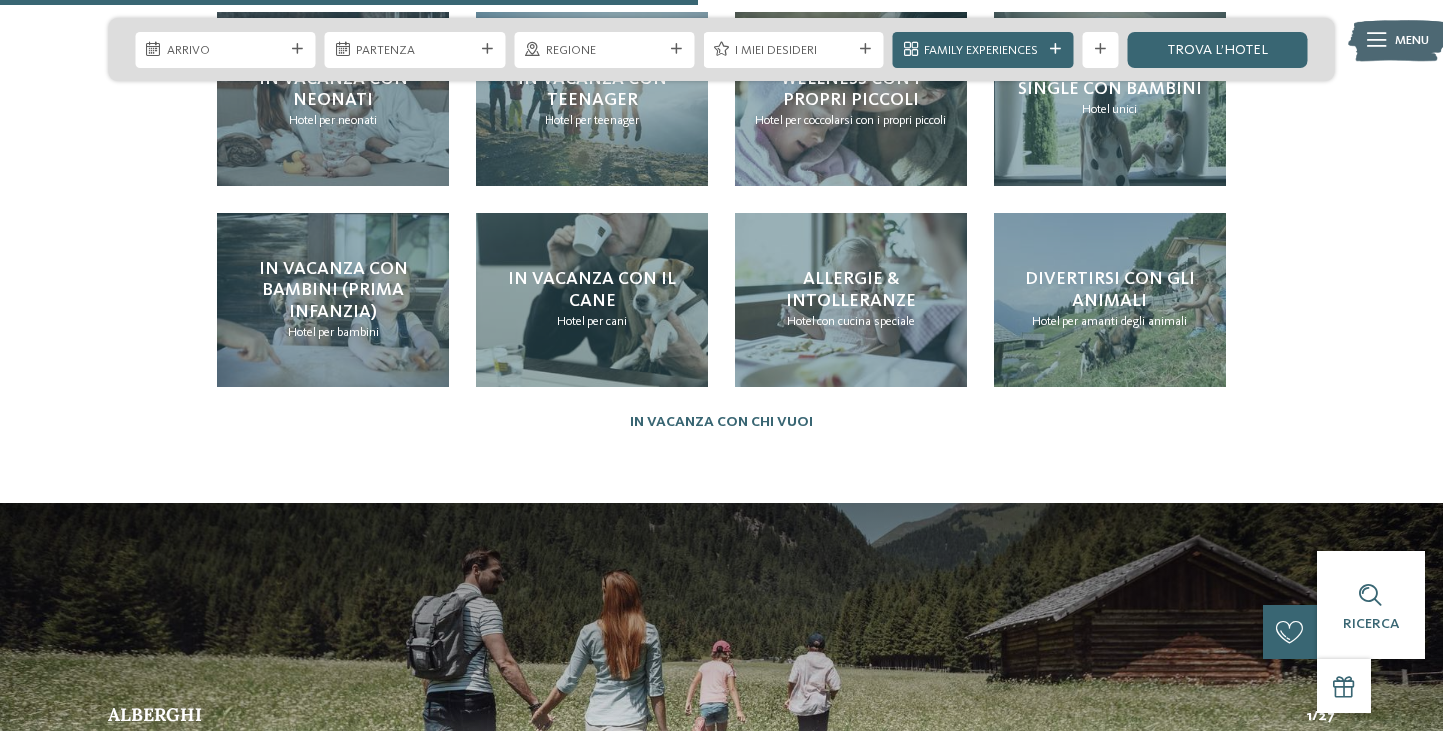 scroll, scrollTop: 3999, scrollLeft: 0, axis: vertical 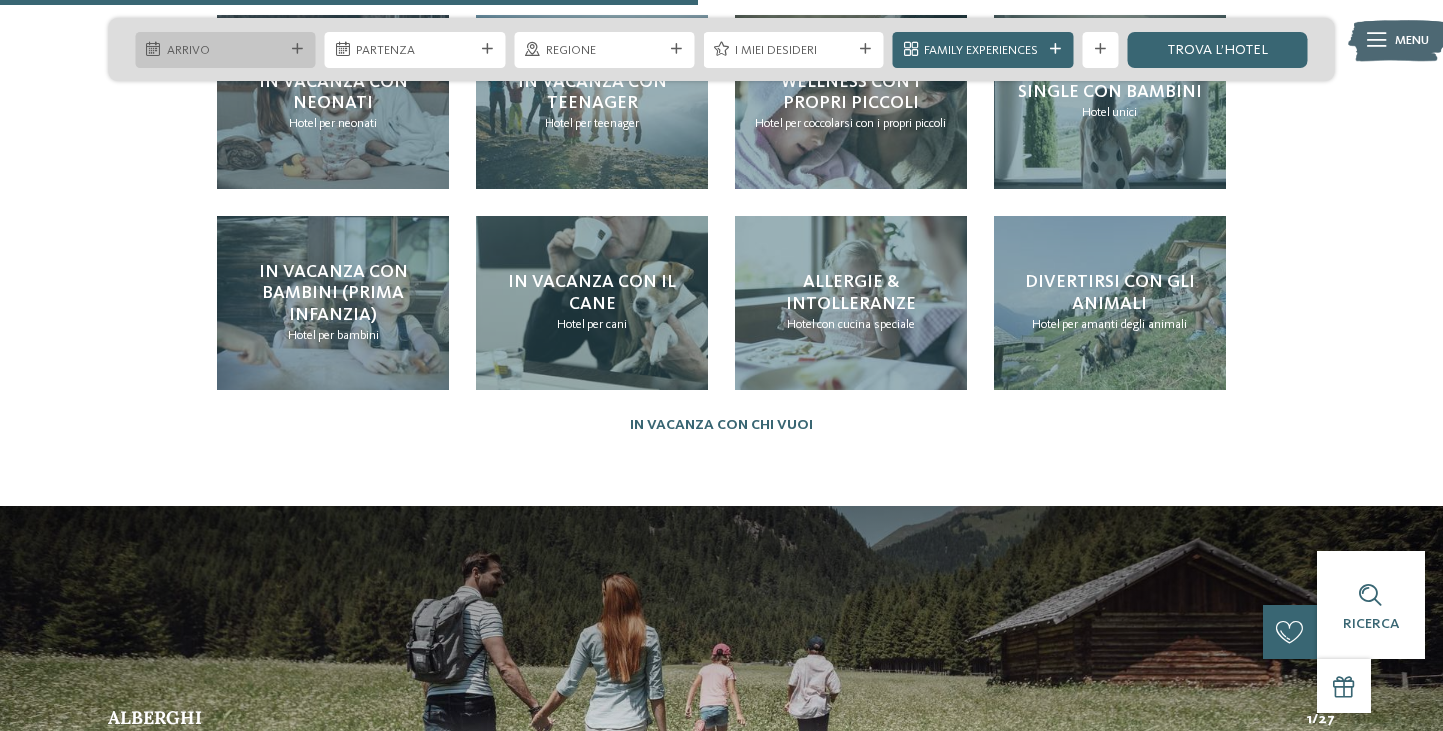 click on "Solo un momento – il sito web sta caricando …
DE
IT" at bounding box center (721, 523) 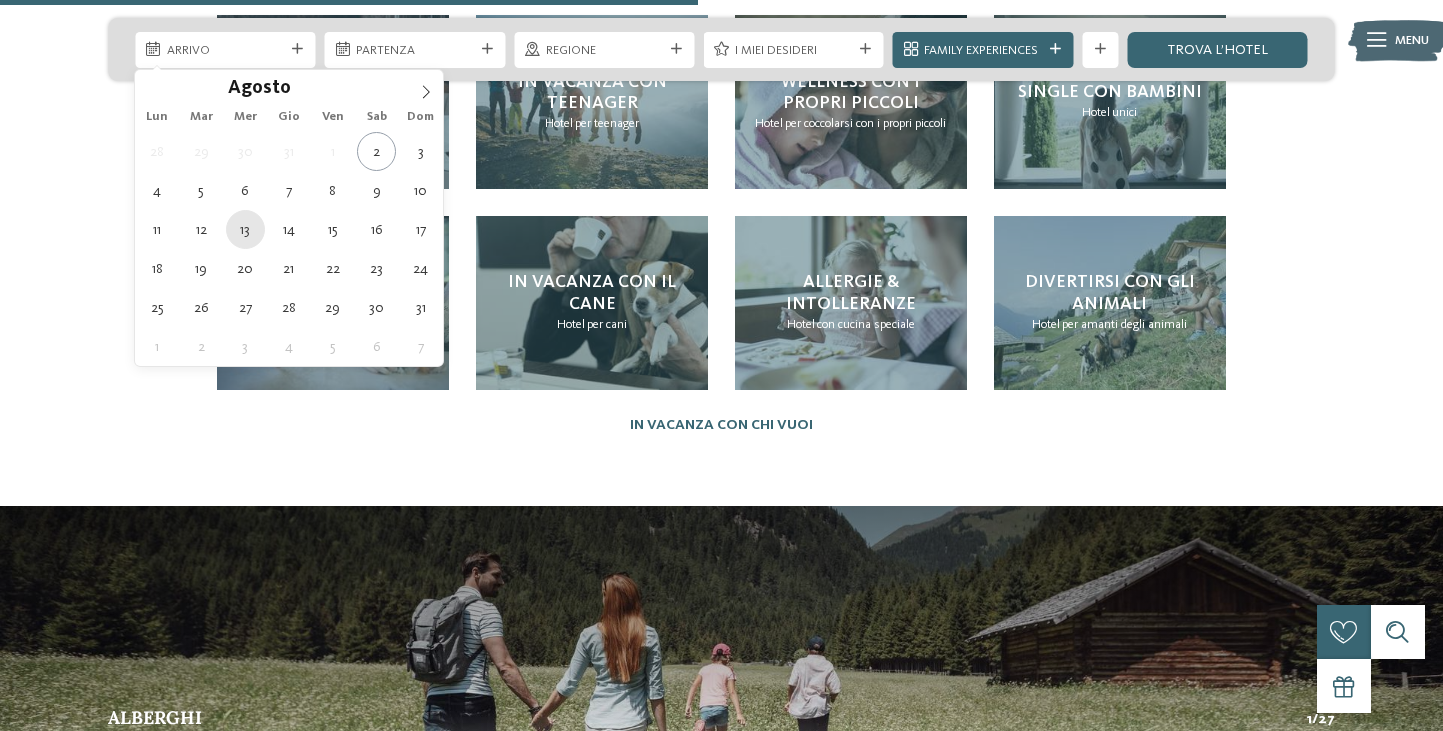 type on "[DATE]" 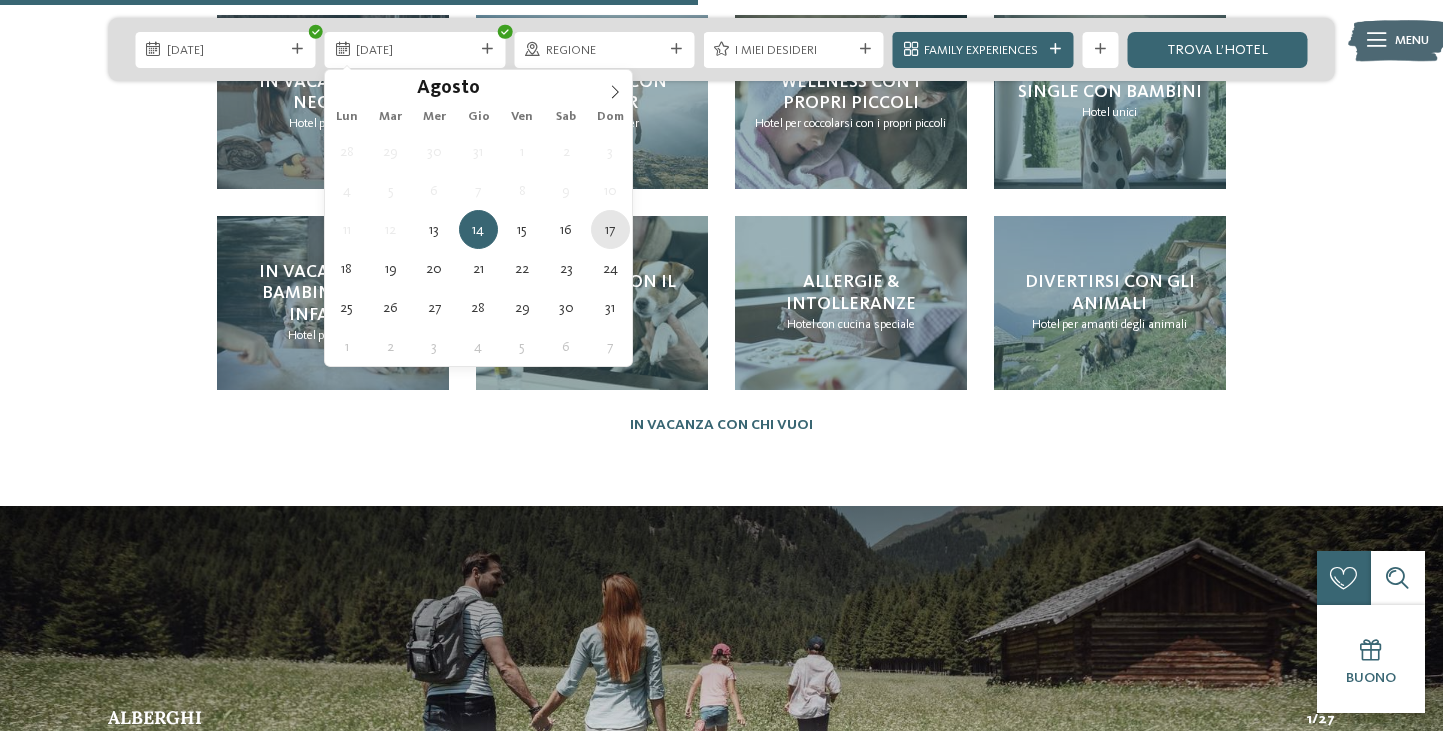 type on "17.08.2025" 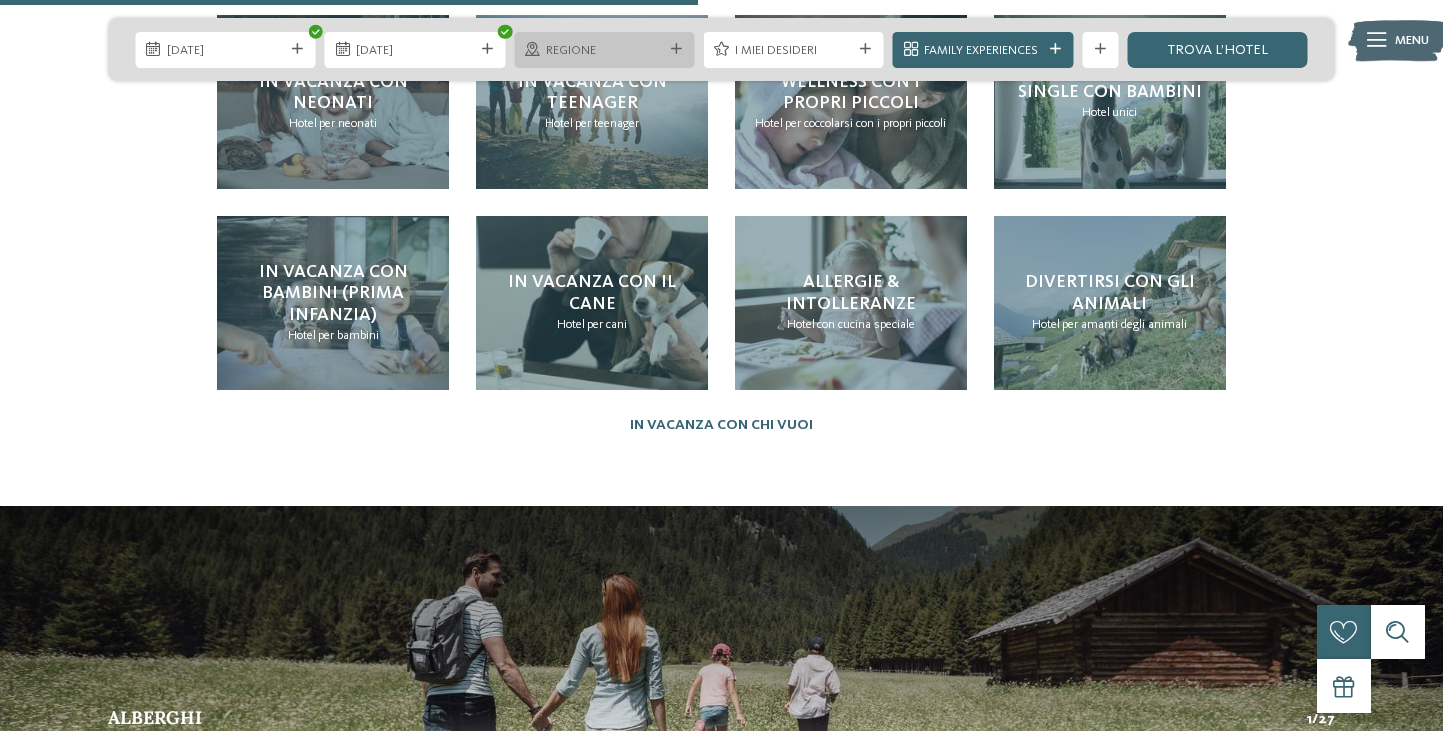 click on "Regione" at bounding box center (604, 51) 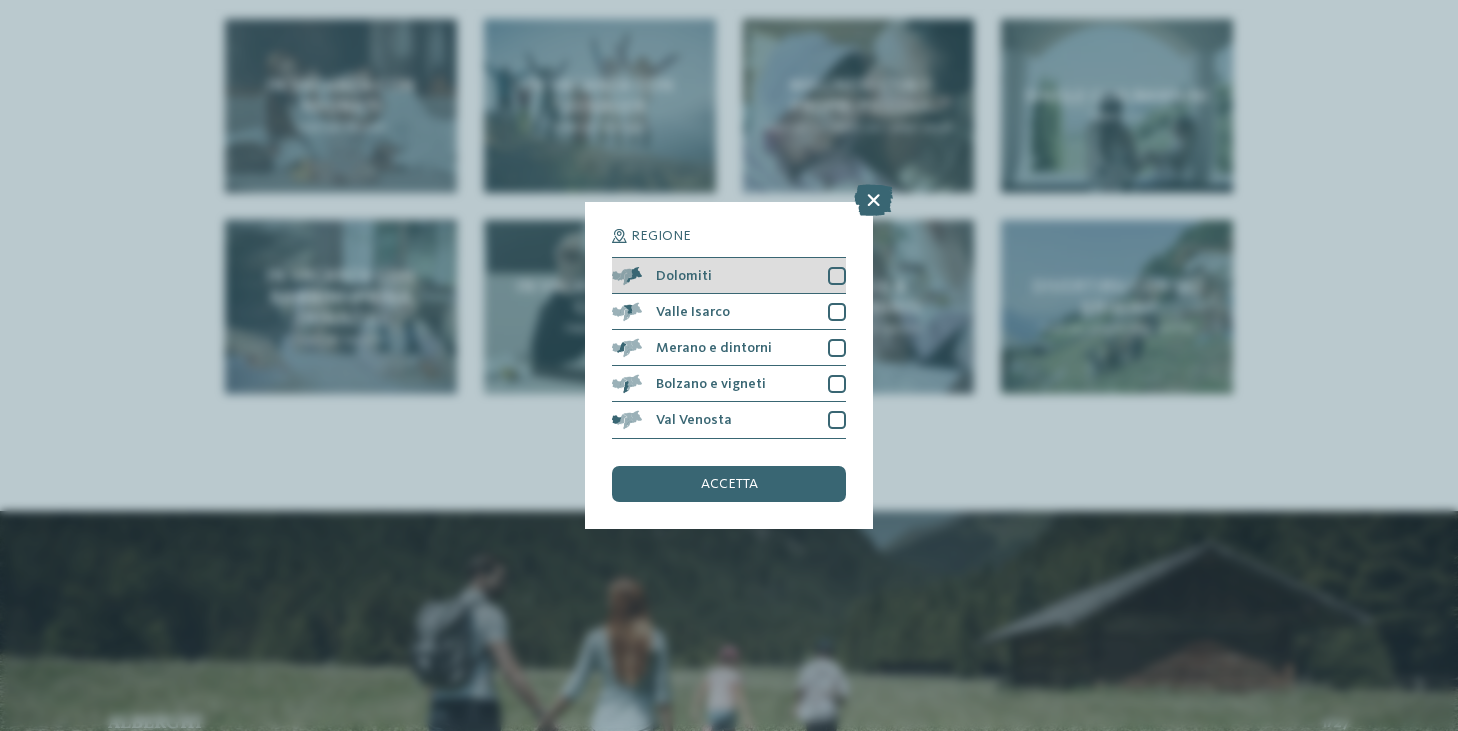 click at bounding box center (837, 276) 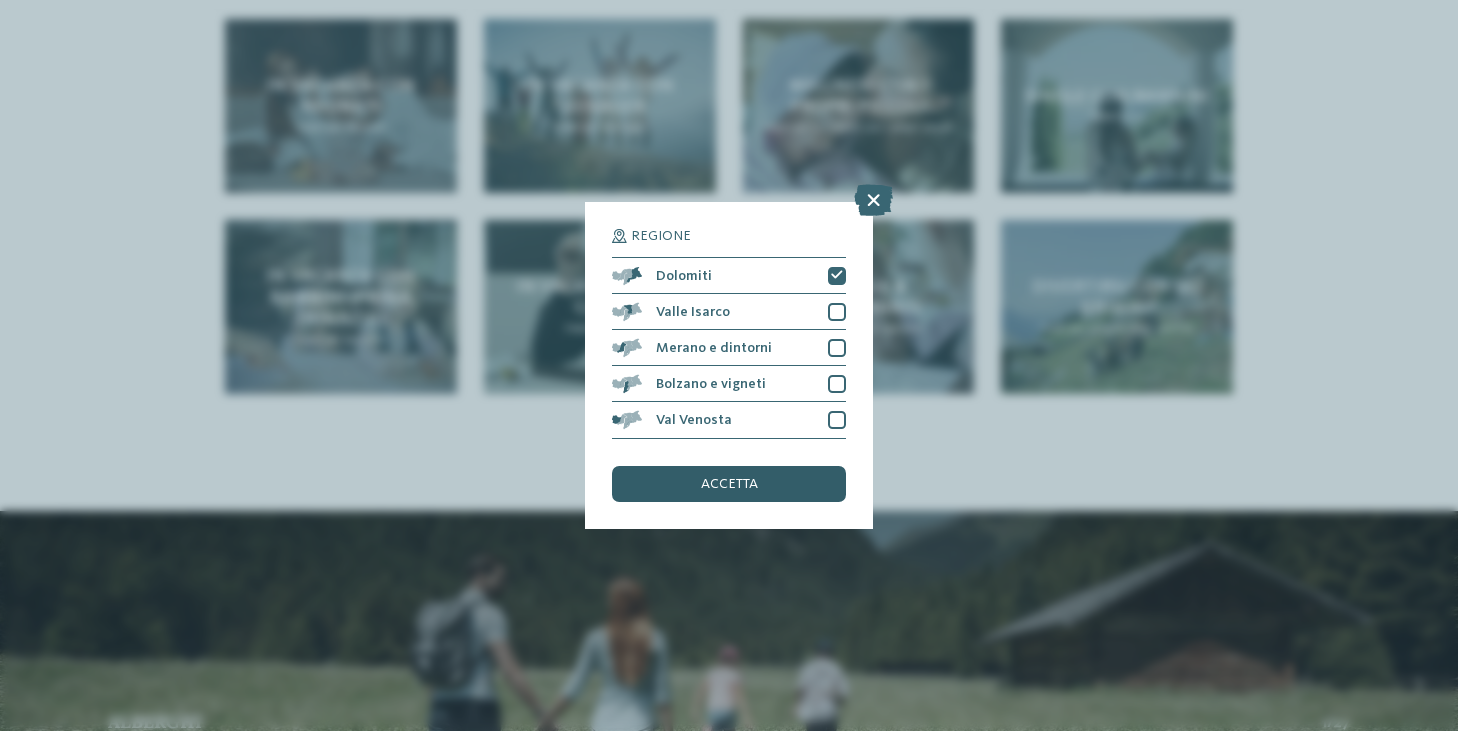 click on "accetta" at bounding box center [729, 484] 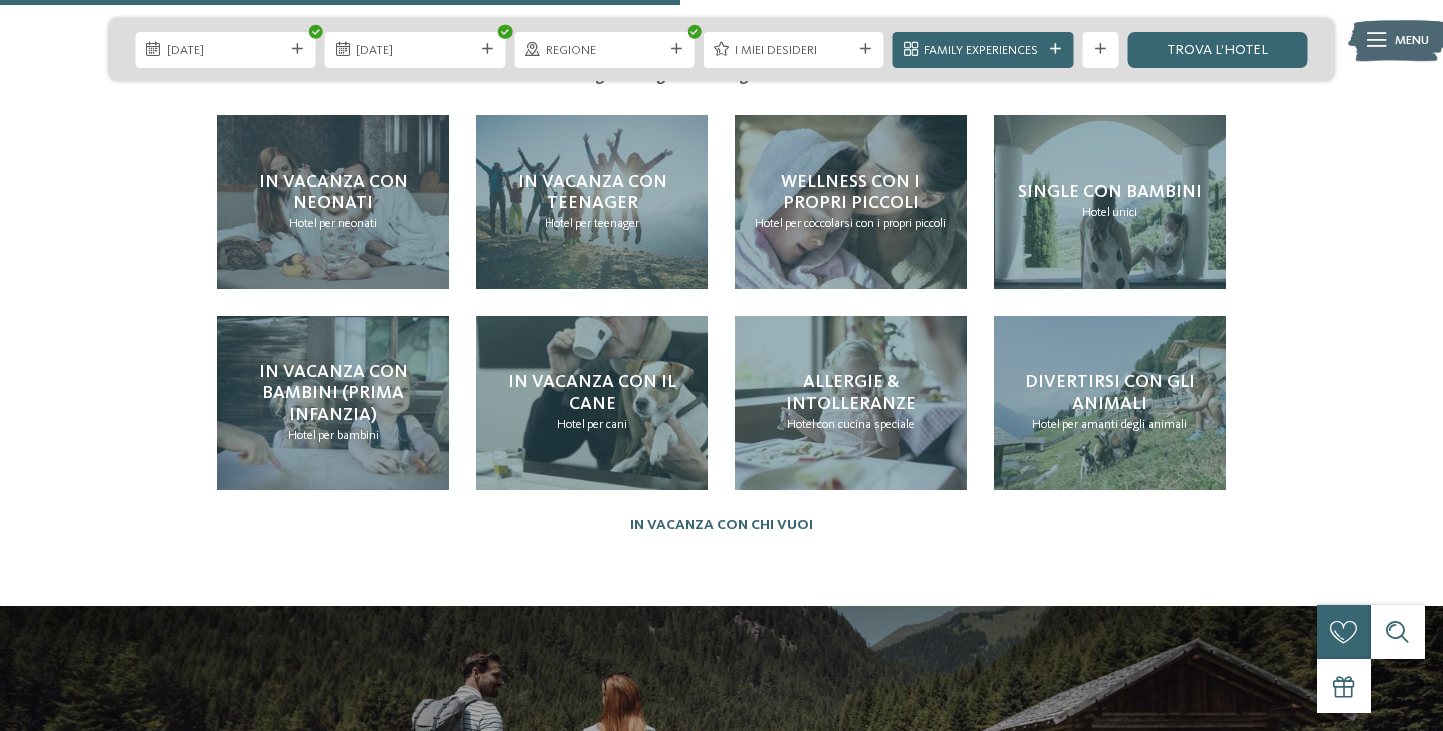 scroll, scrollTop: 3894, scrollLeft: 0, axis: vertical 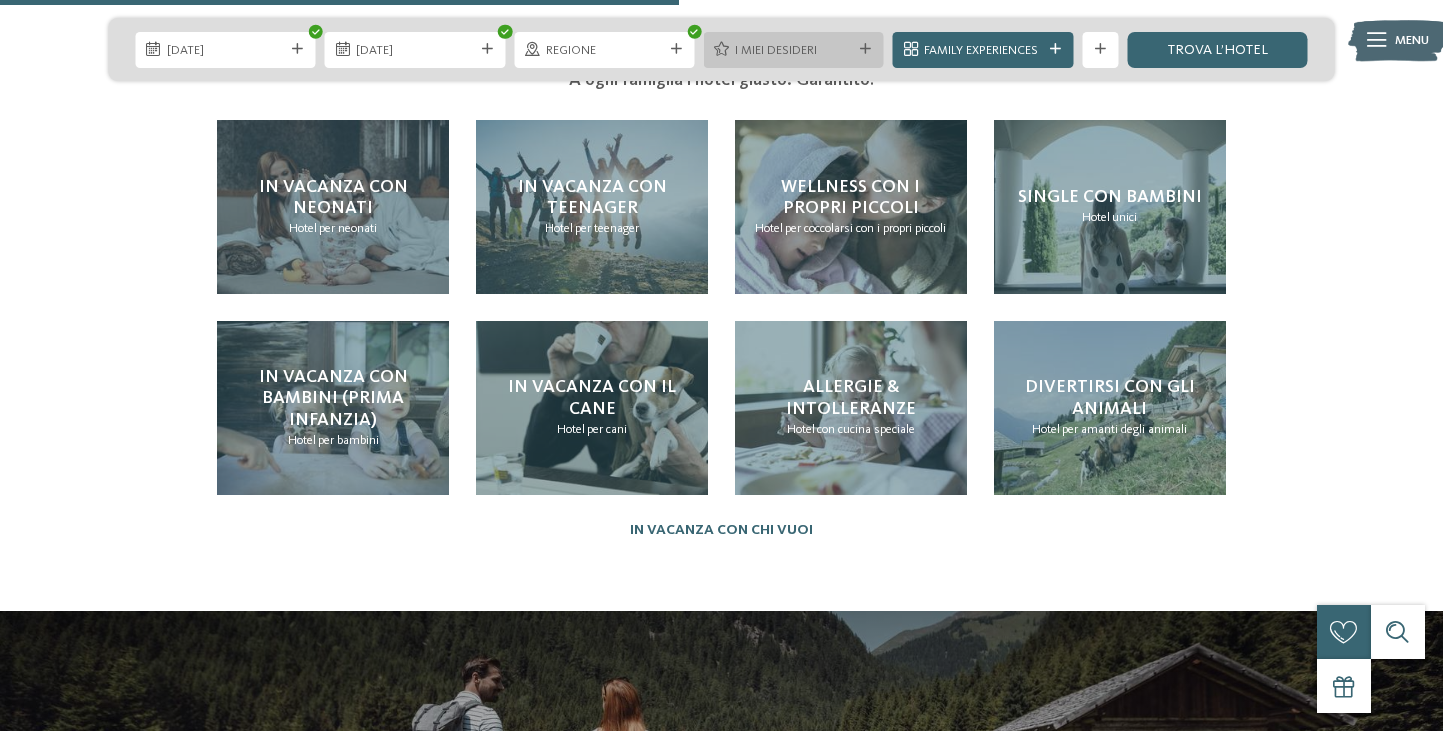 click on "I miei desideri" at bounding box center [793, 51] 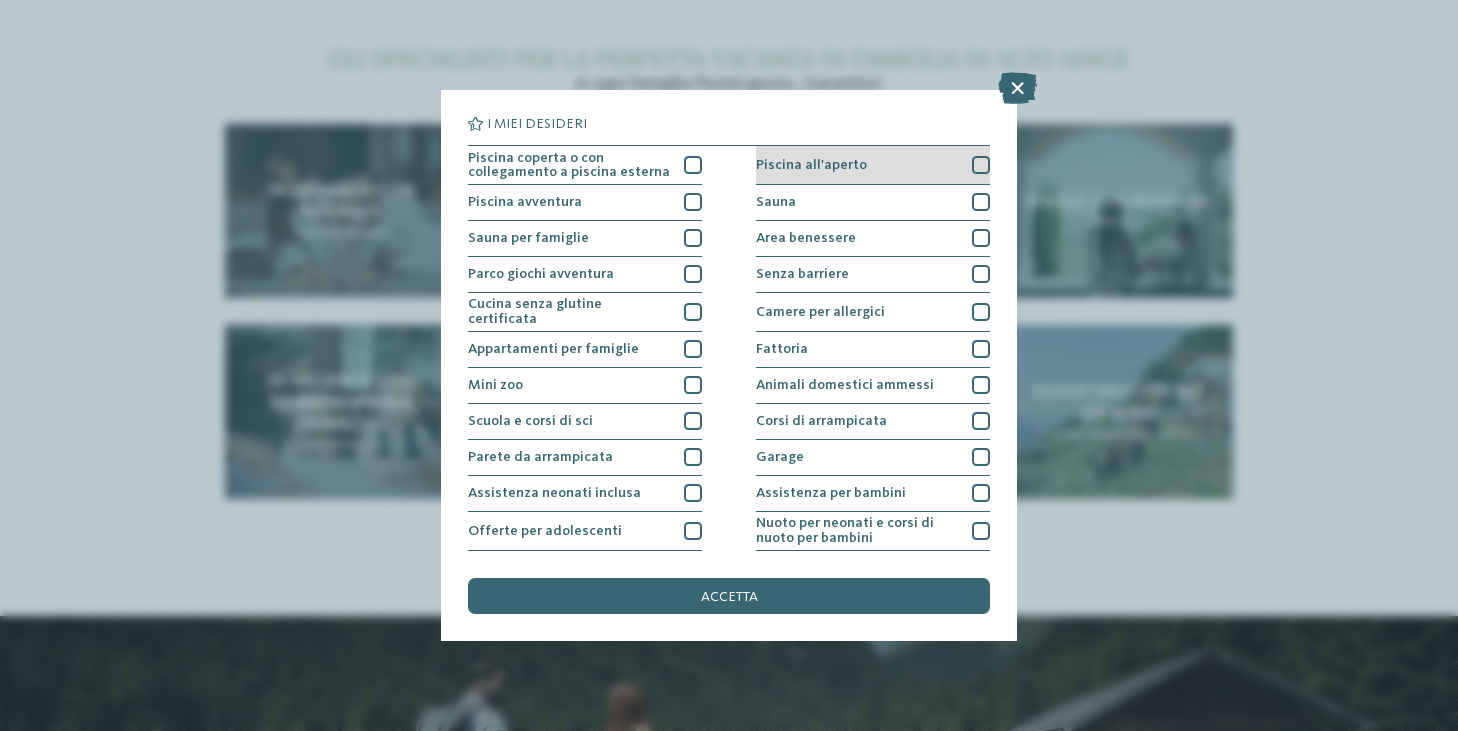 click at bounding box center [981, 165] 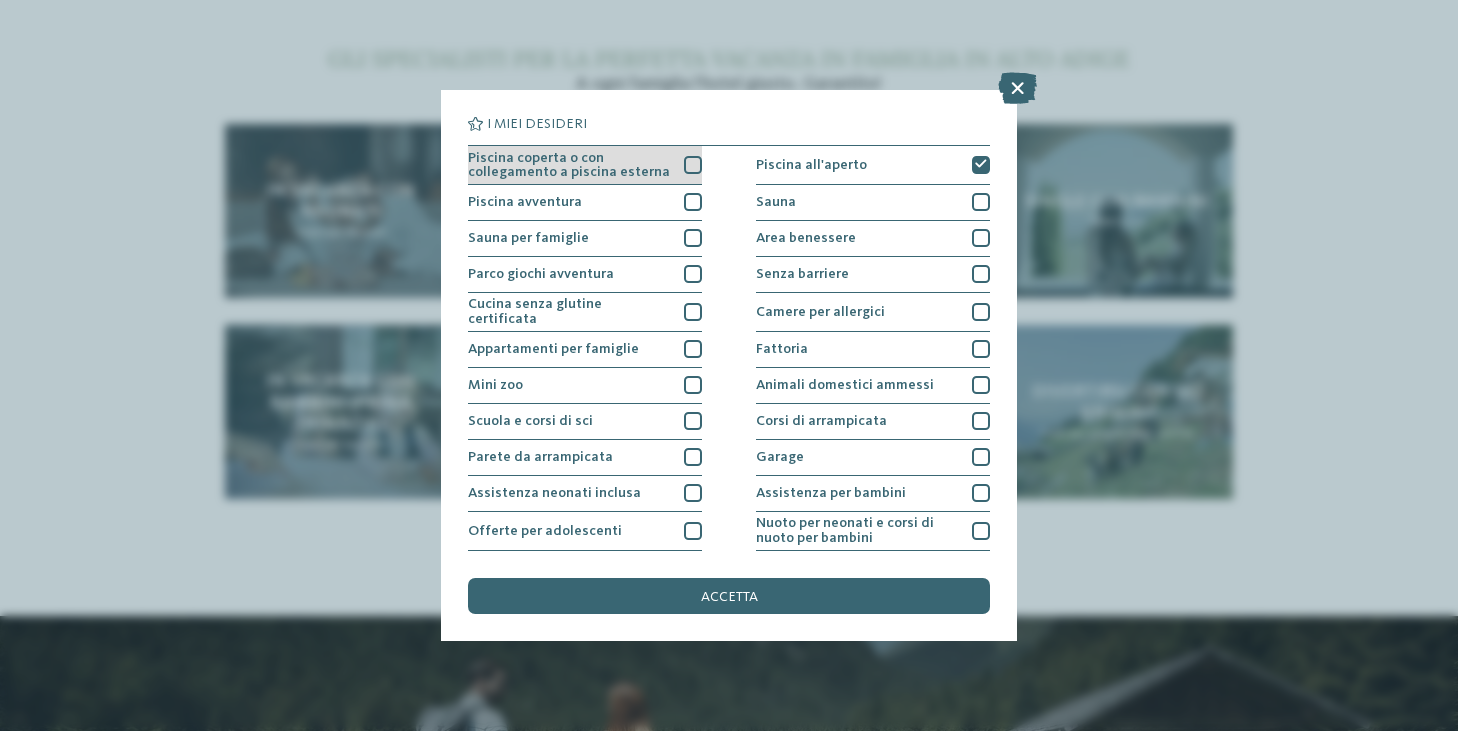 click at bounding box center (693, 165) 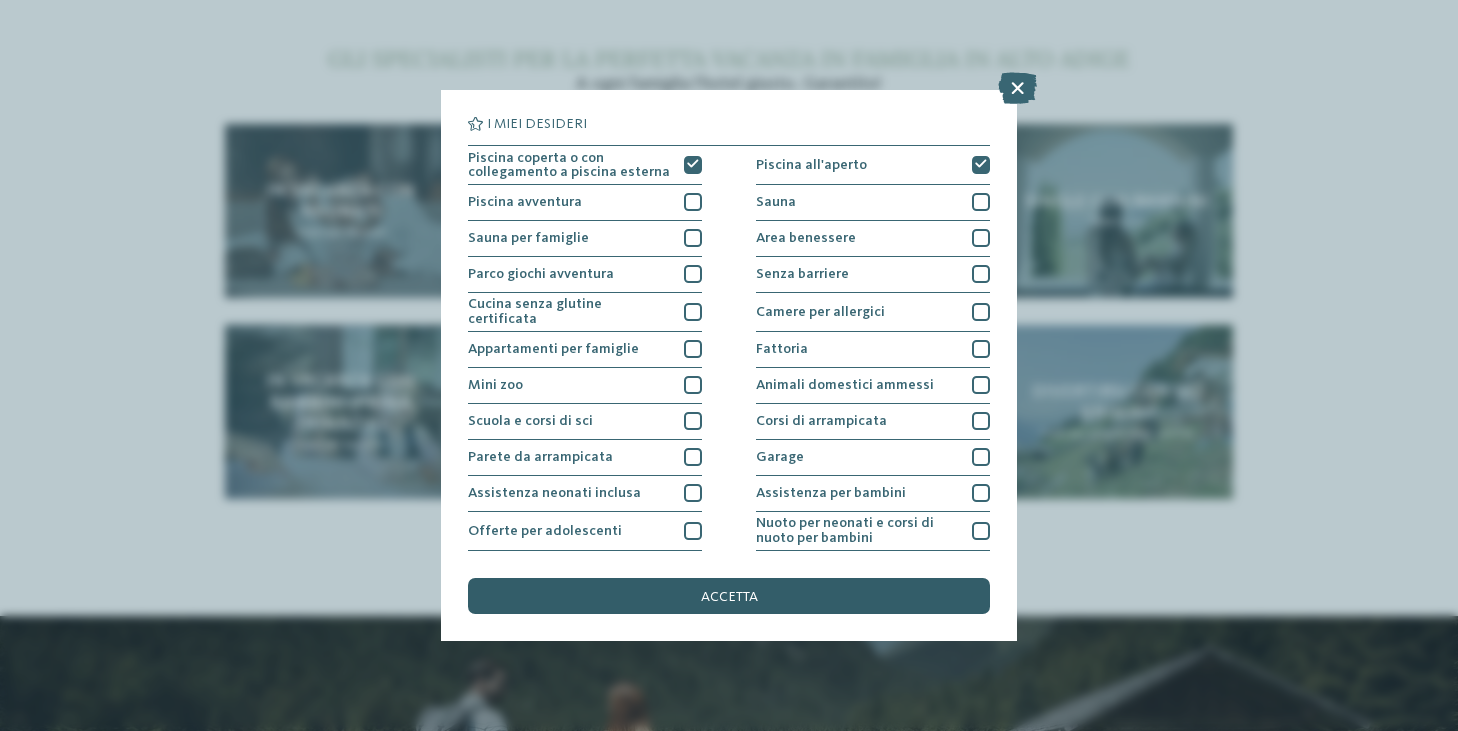 click on "accetta" at bounding box center [729, 596] 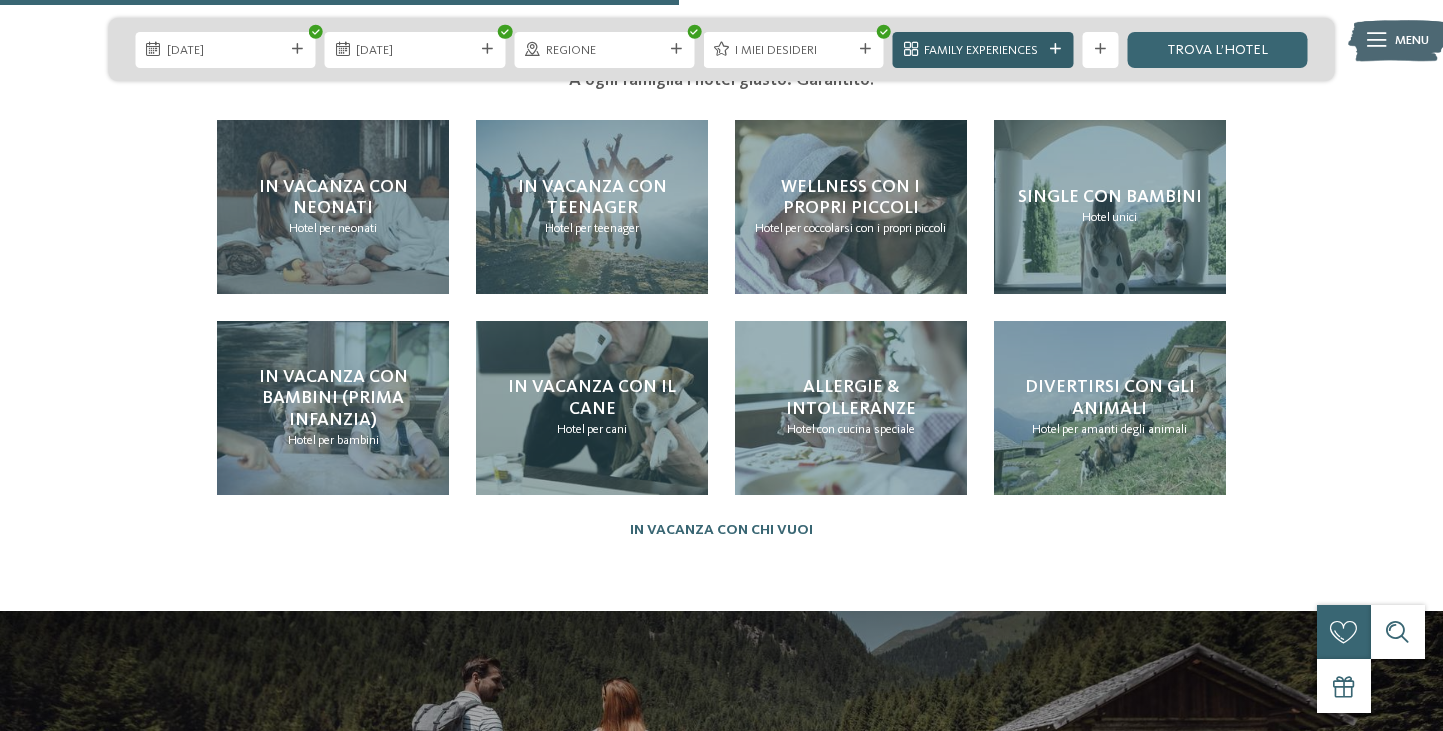 click on "Family Experiences" at bounding box center [983, 49] 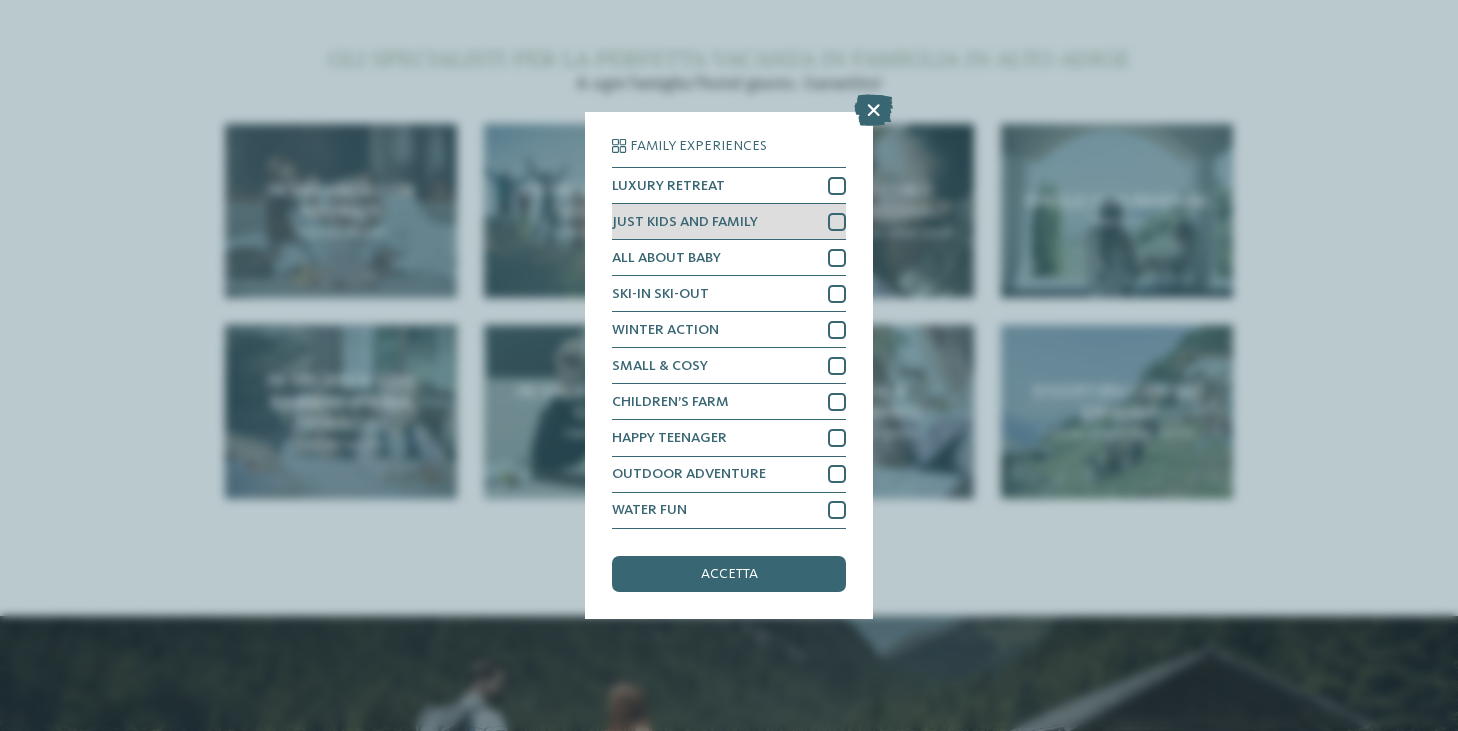 click on "JUST KIDS AND FAMILY" at bounding box center (729, 222) 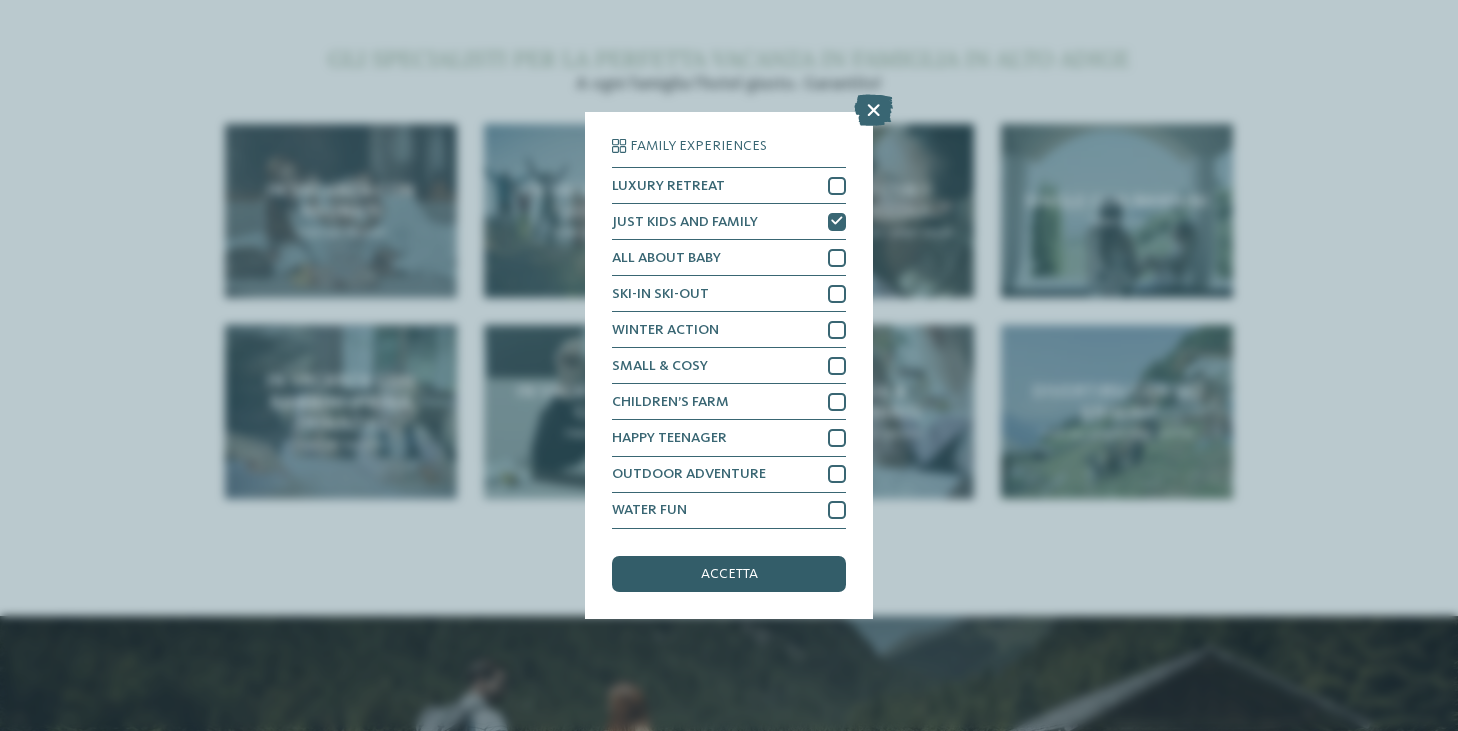 click on "accetta" at bounding box center [729, 574] 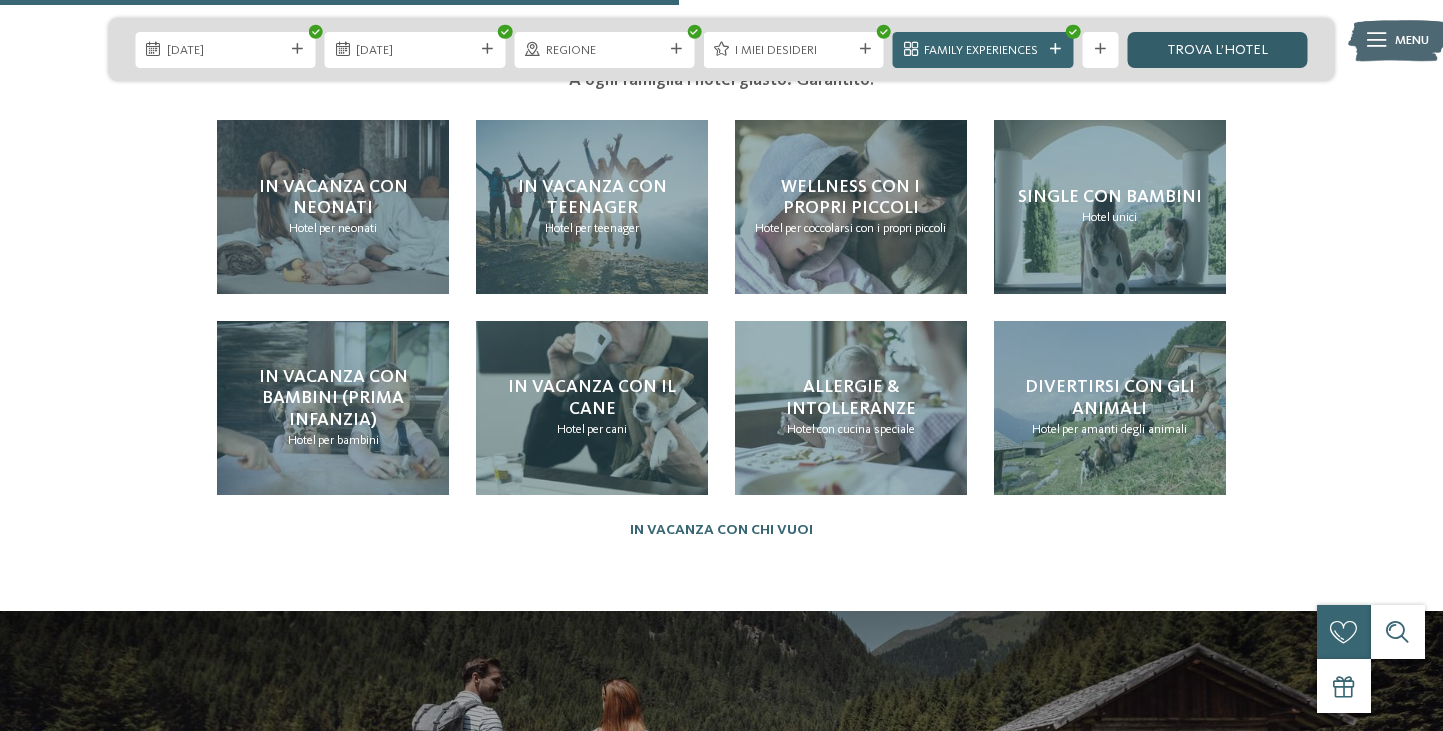 click on "trova l’hotel" at bounding box center [1217, 50] 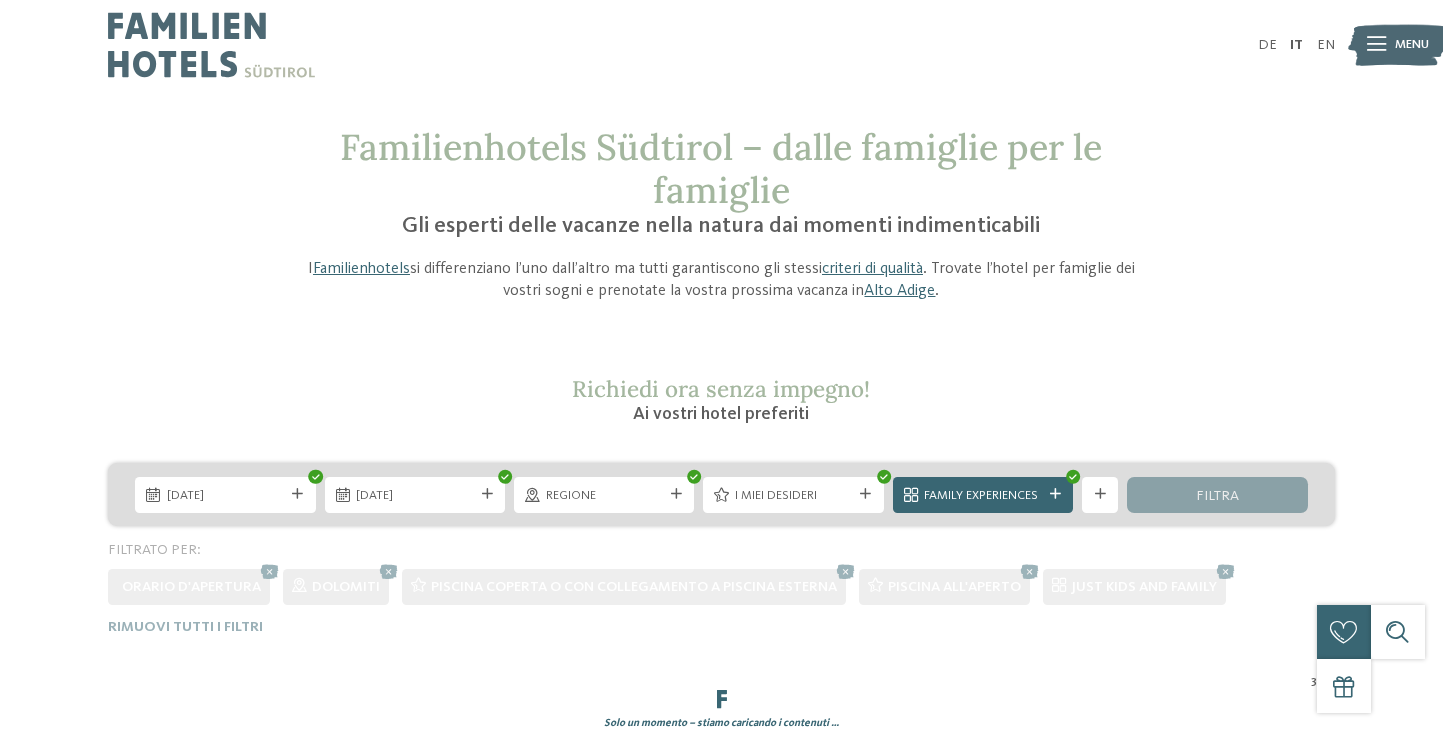 scroll, scrollTop: 0, scrollLeft: 0, axis: both 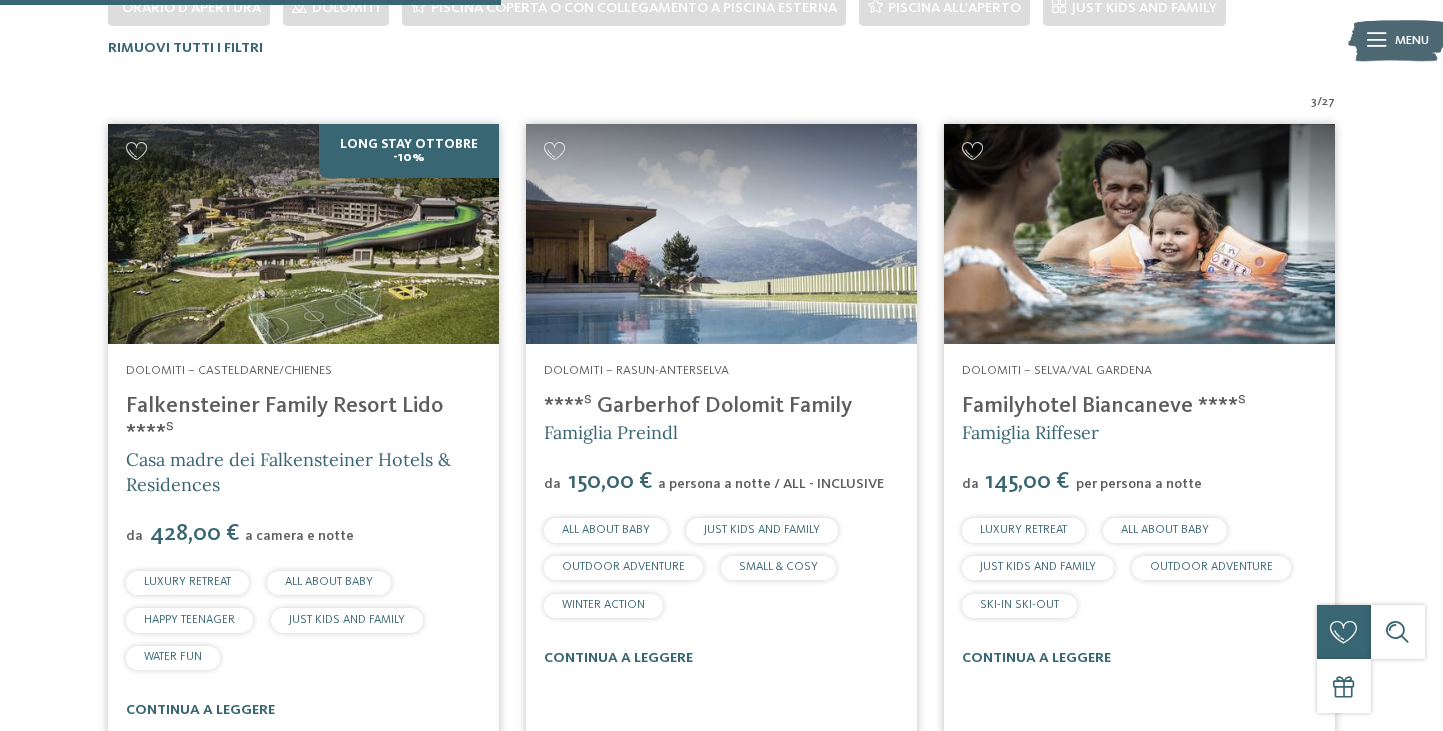 click at bounding box center (721, 234) 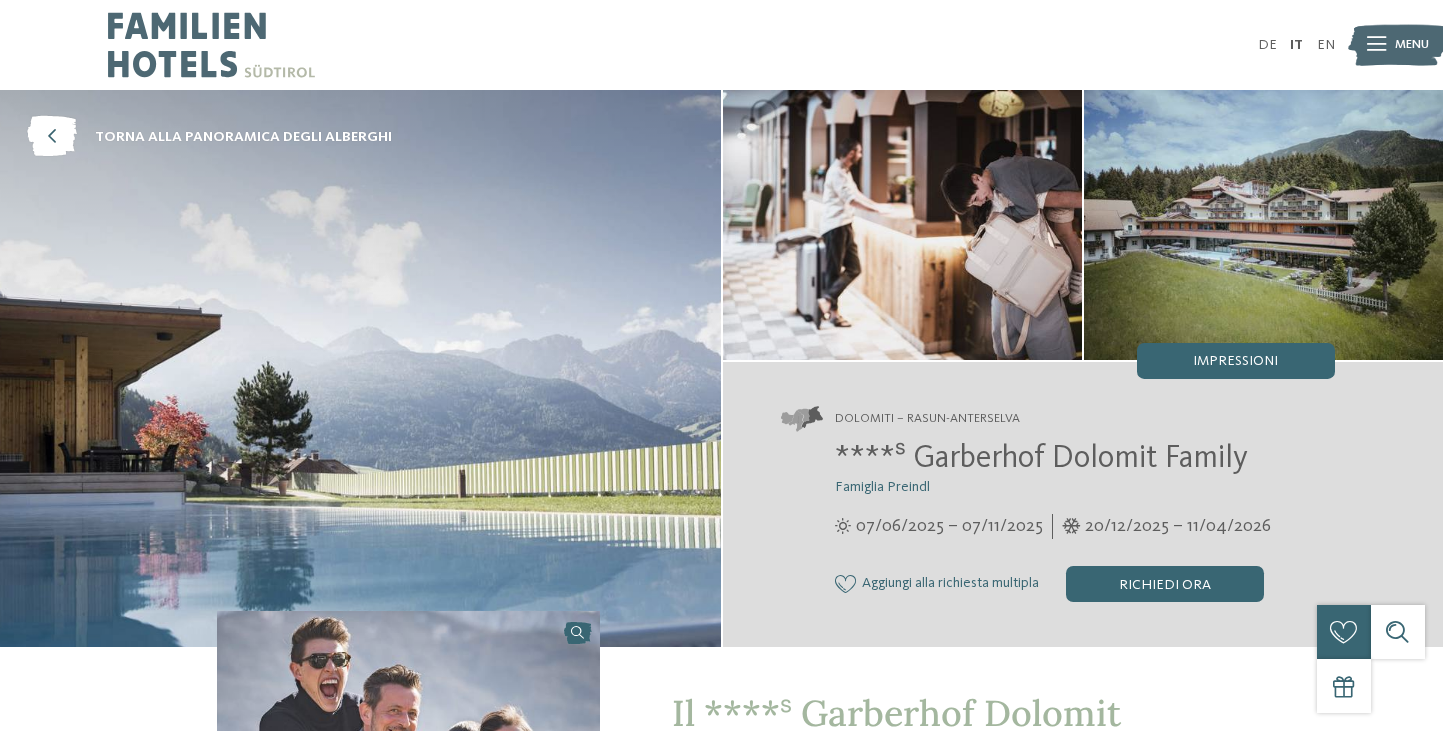 scroll, scrollTop: 0, scrollLeft: 0, axis: both 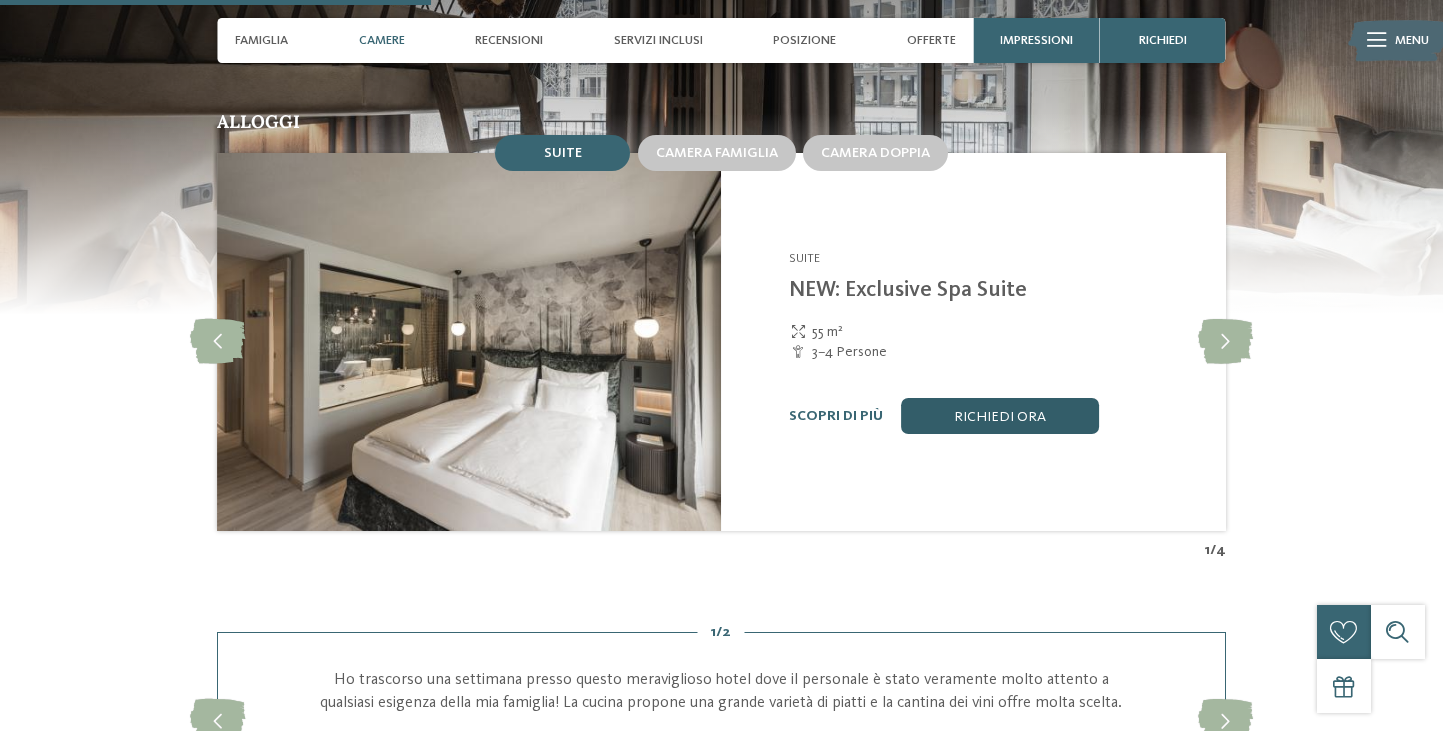 click on "Richiedi ora" at bounding box center [1000, 416] 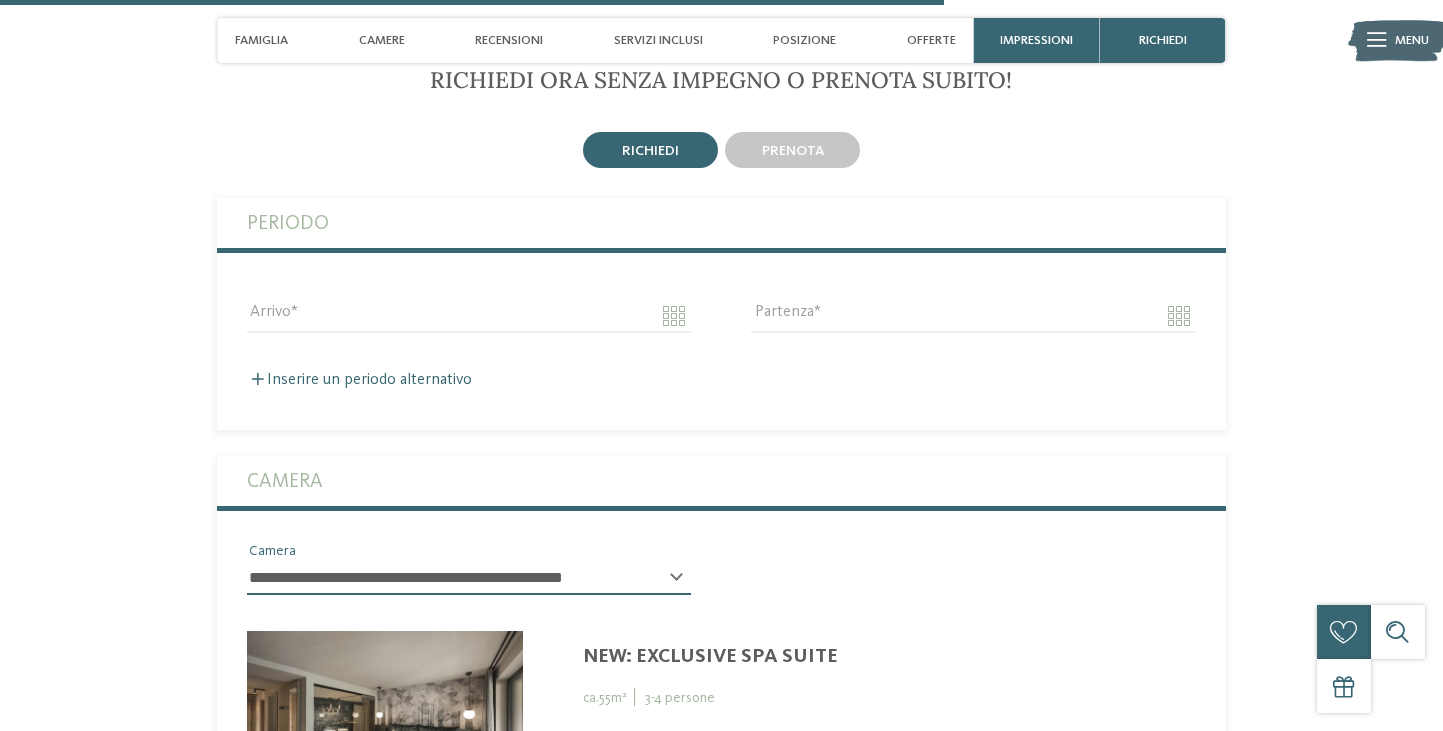 scroll, scrollTop: 4360, scrollLeft: 0, axis: vertical 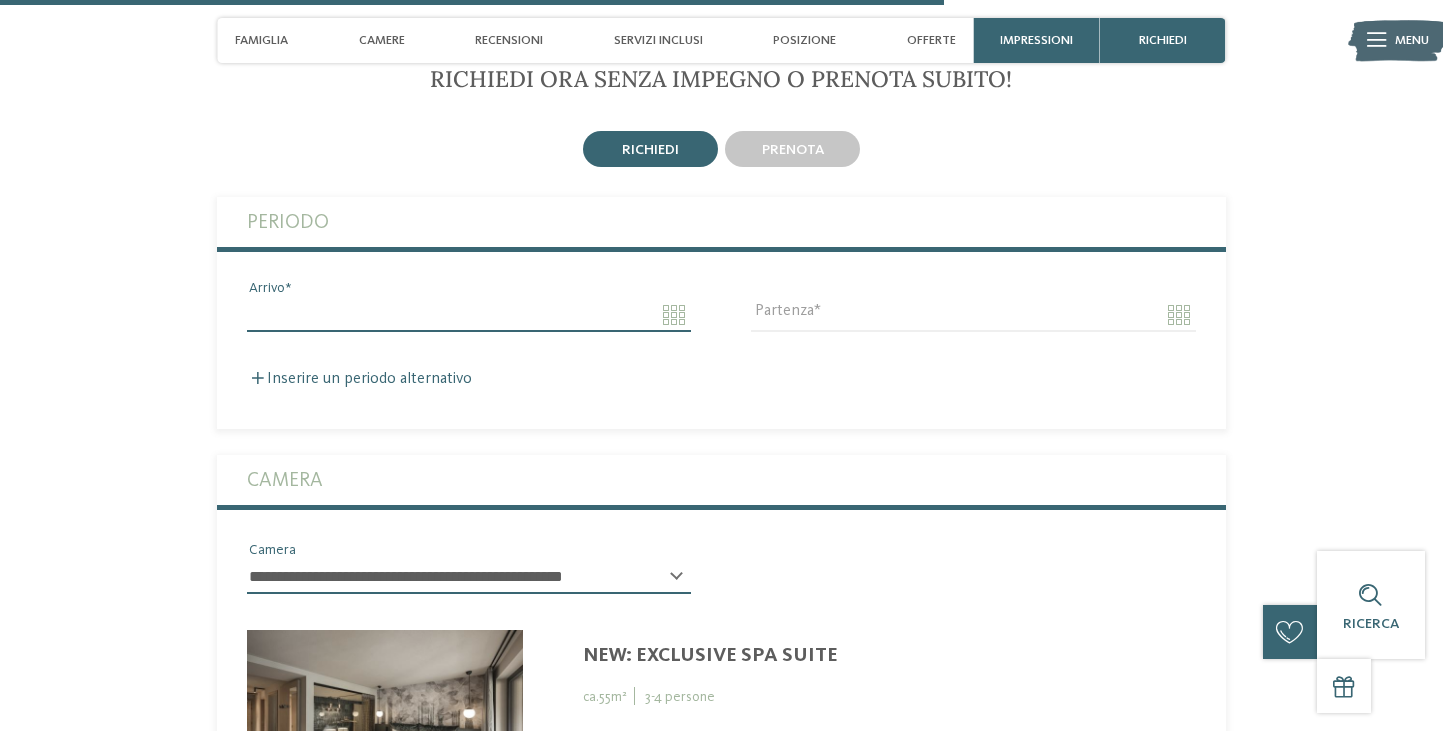 click on "Arrivo" at bounding box center (469, 315) 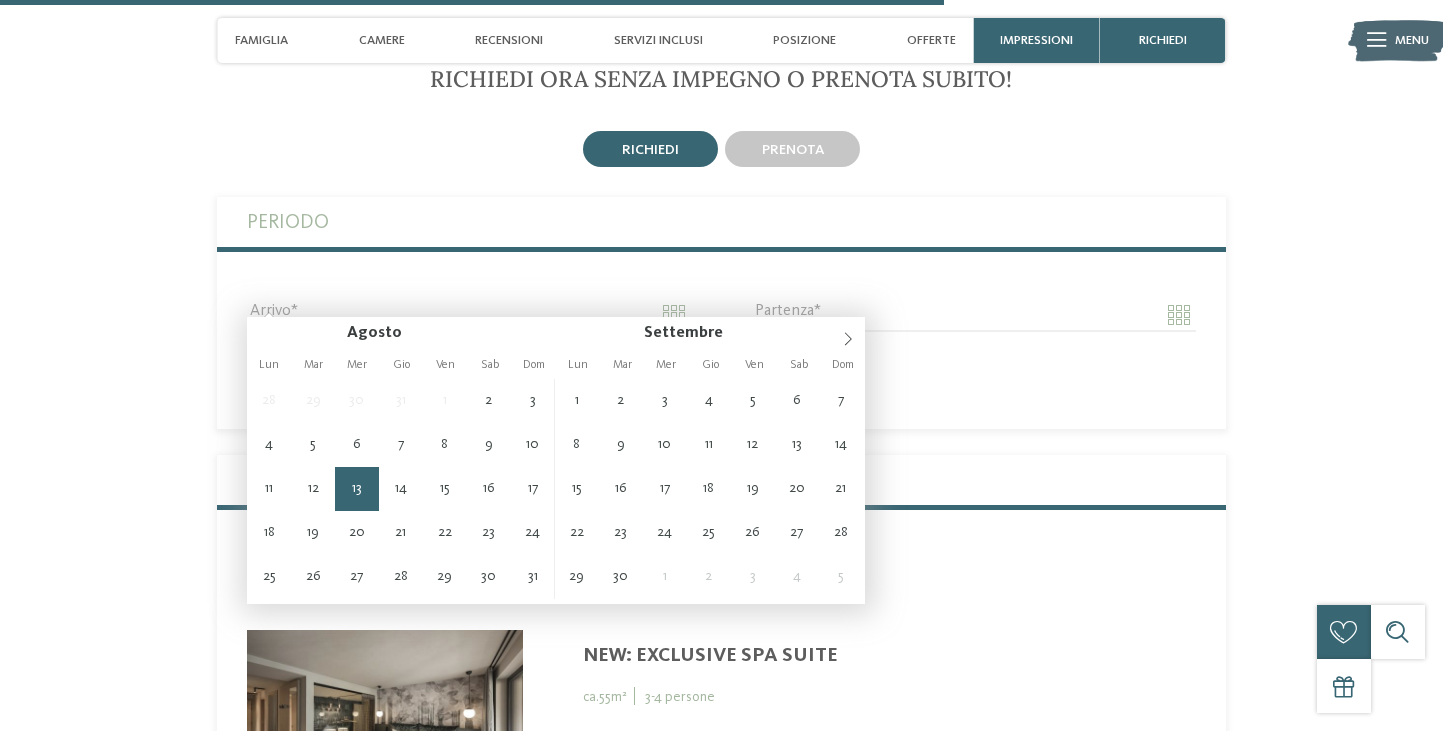 type on "**********" 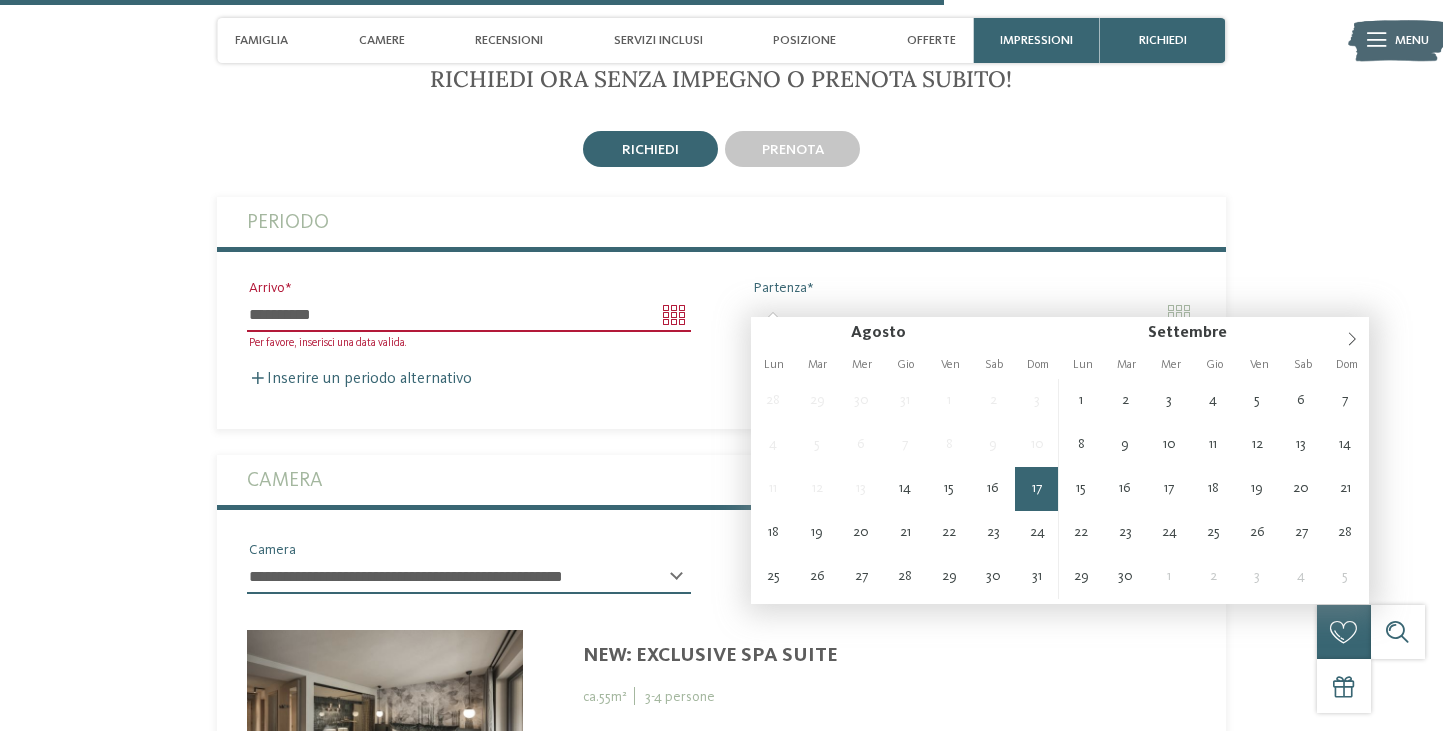 type on "**********" 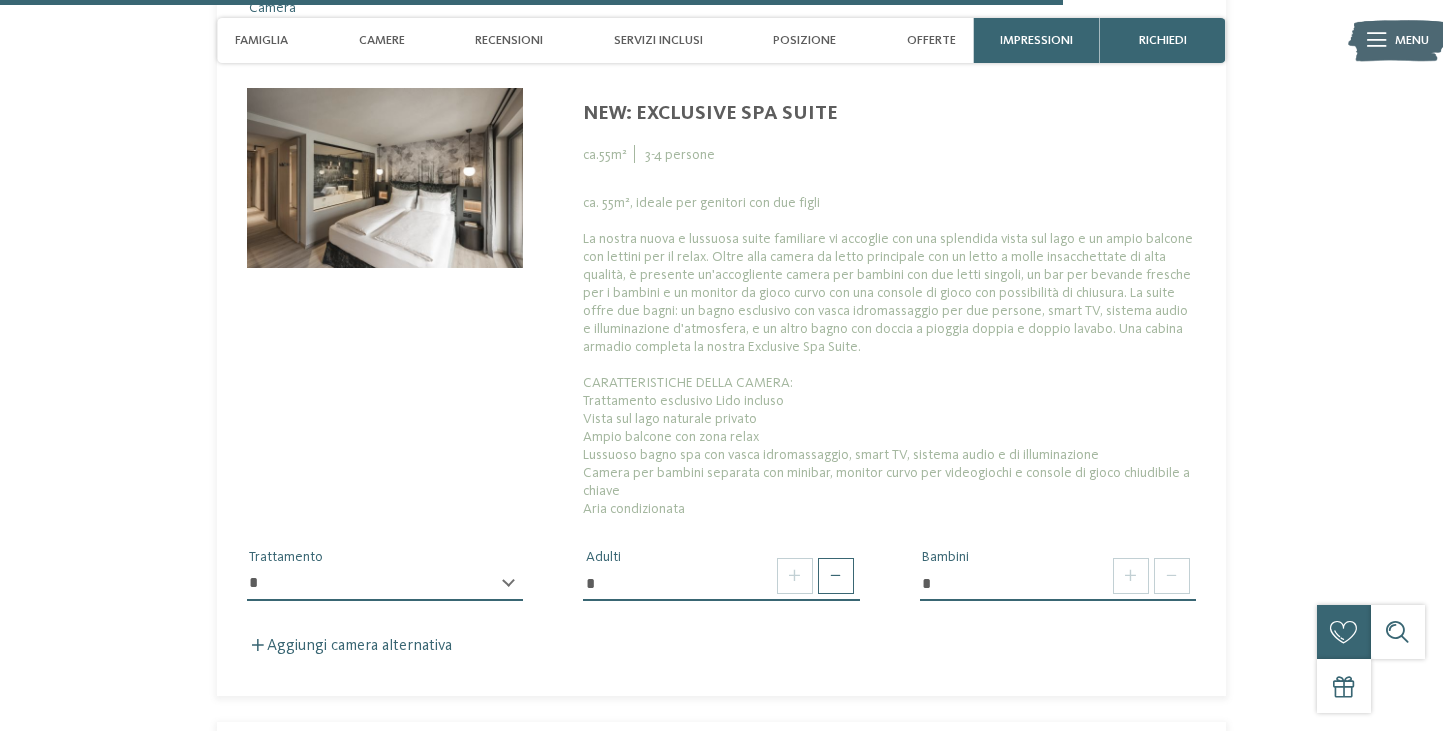 scroll, scrollTop: 4939, scrollLeft: 0, axis: vertical 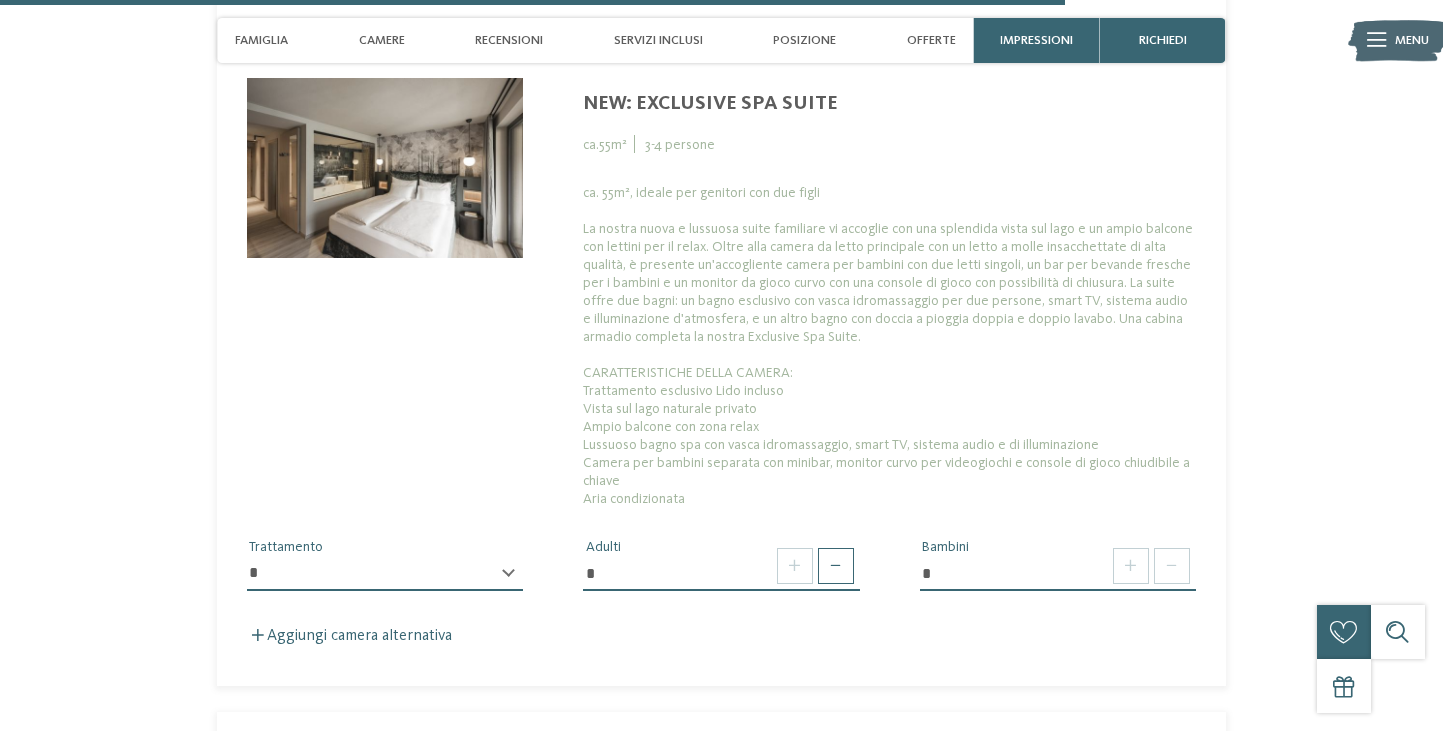 click on "*" at bounding box center [721, 574] 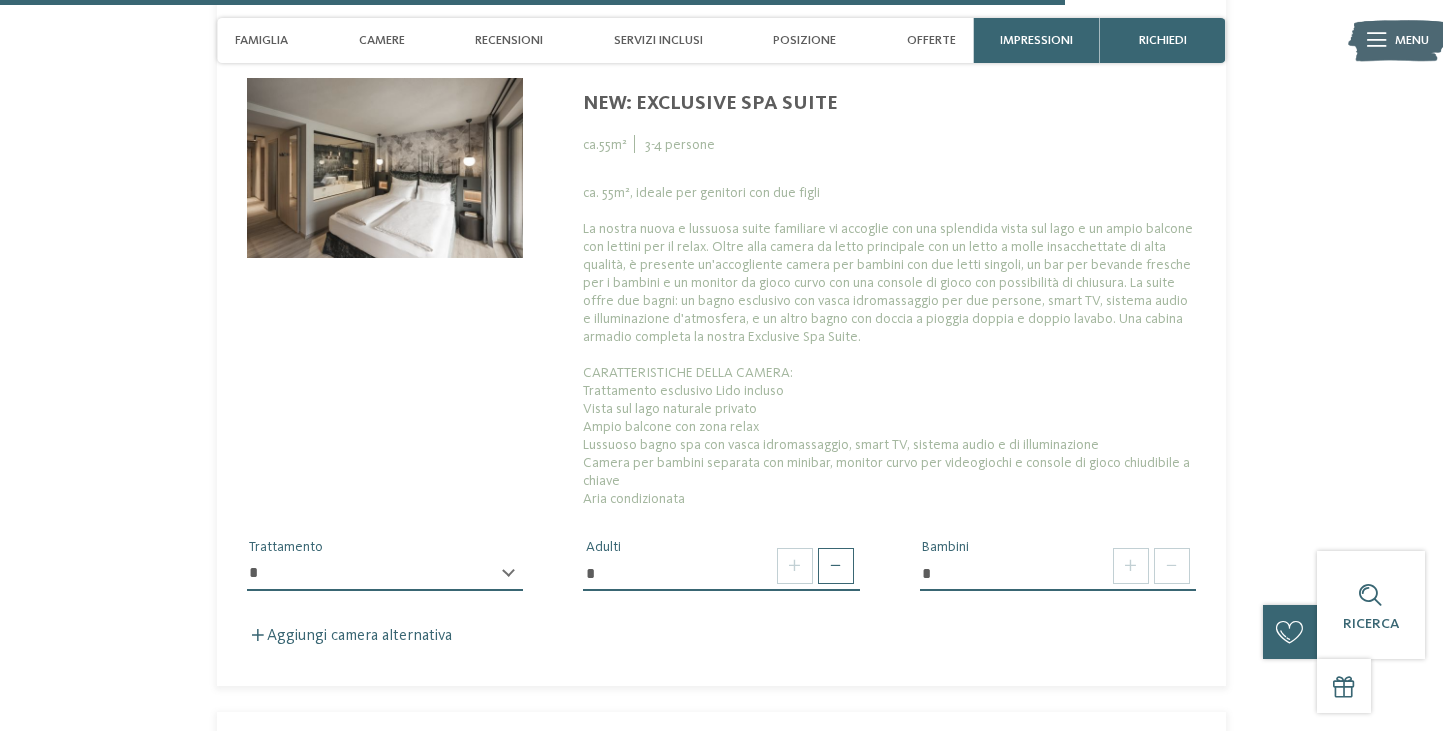 click on "*" at bounding box center [721, 574] 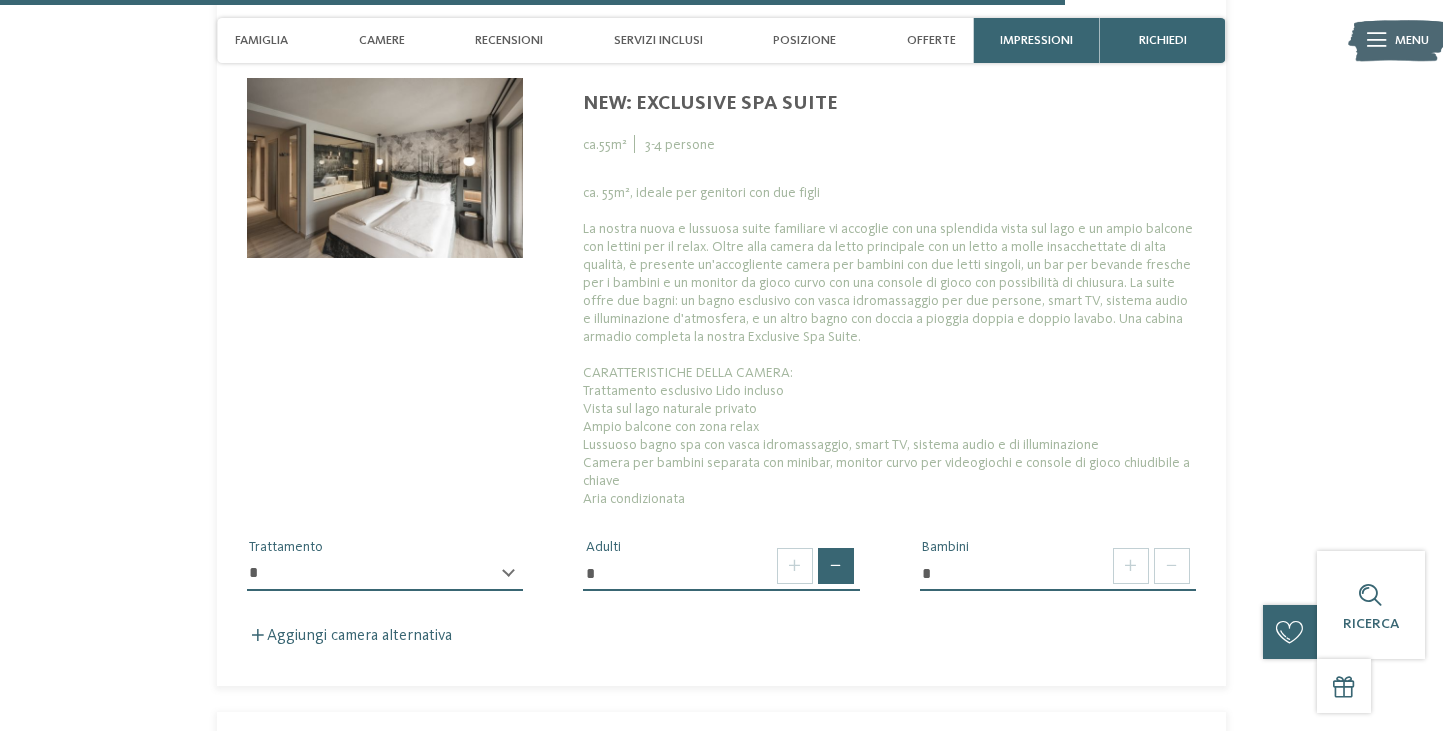 click at bounding box center (836, 566) 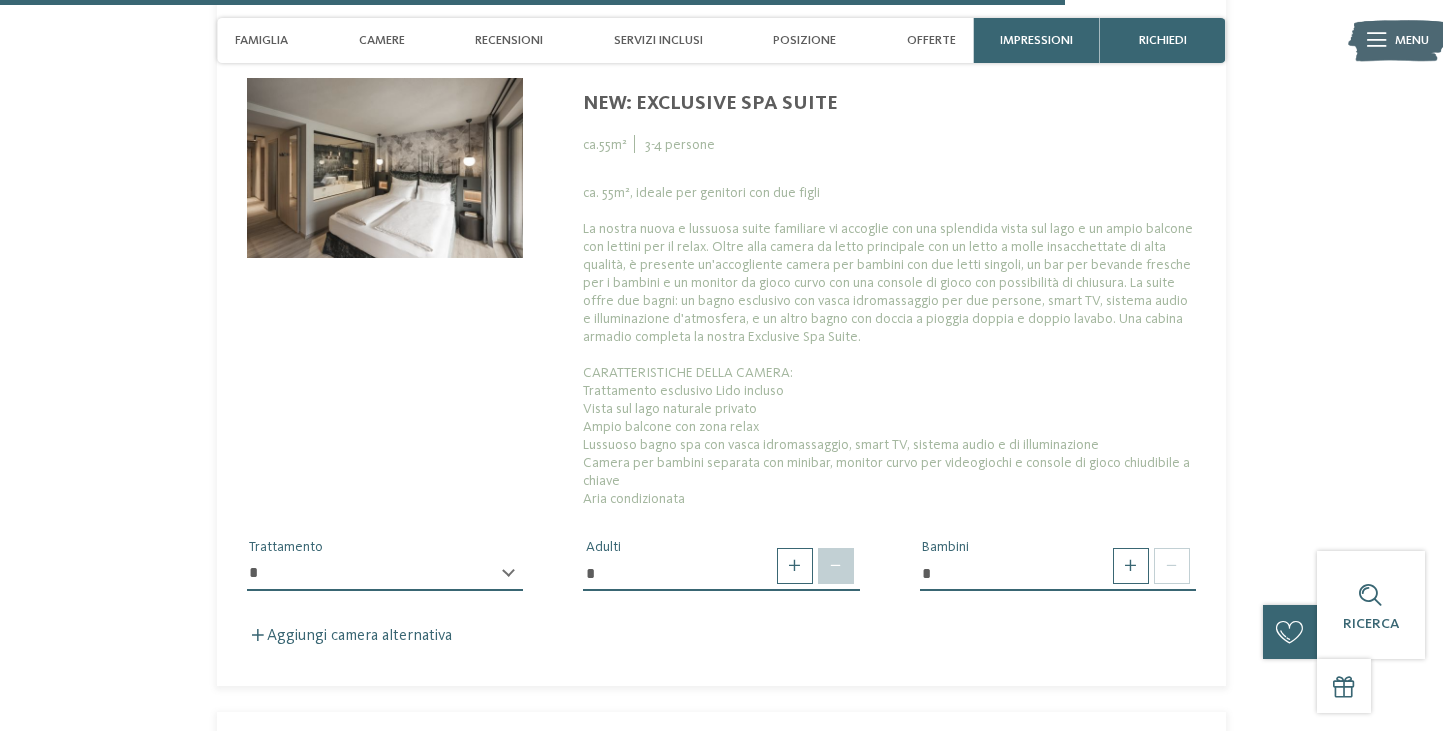 click at bounding box center [836, 566] 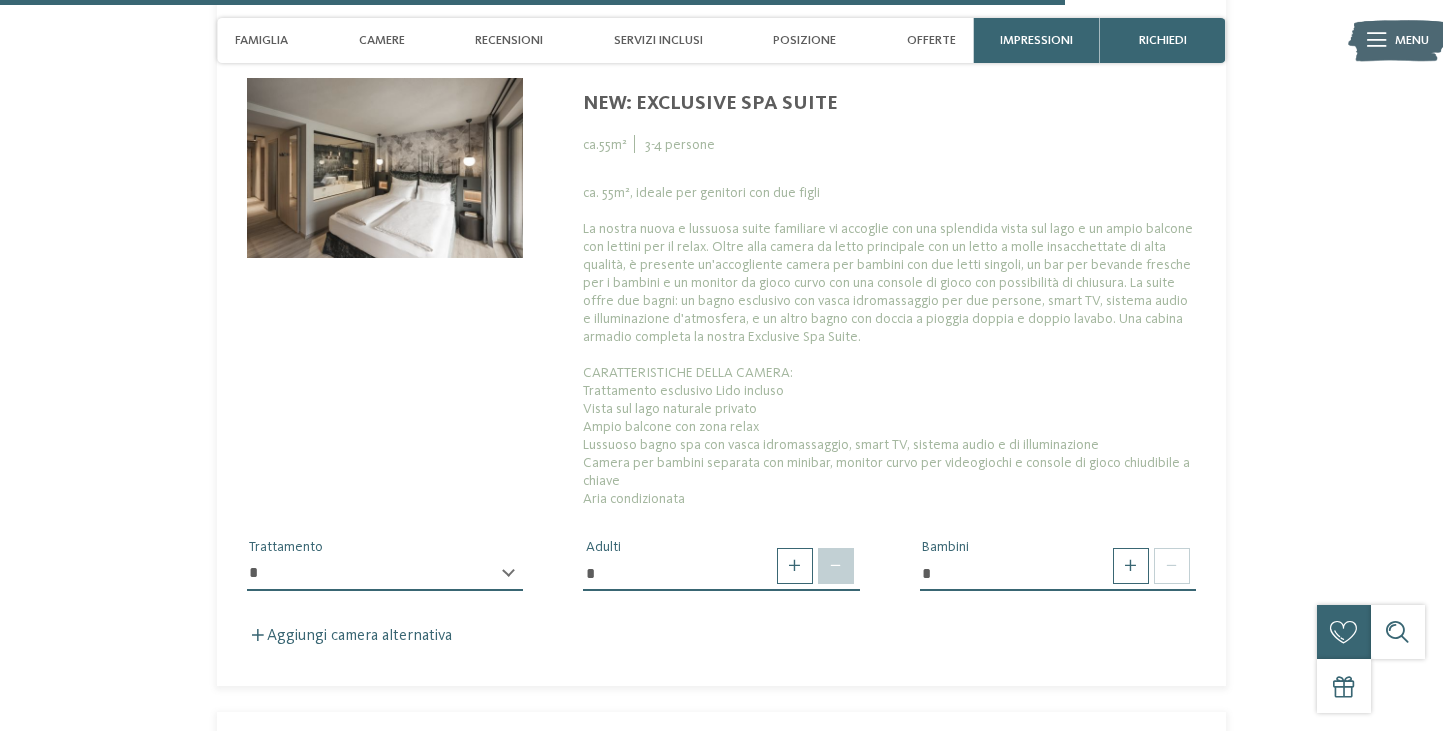 click at bounding box center (836, 566) 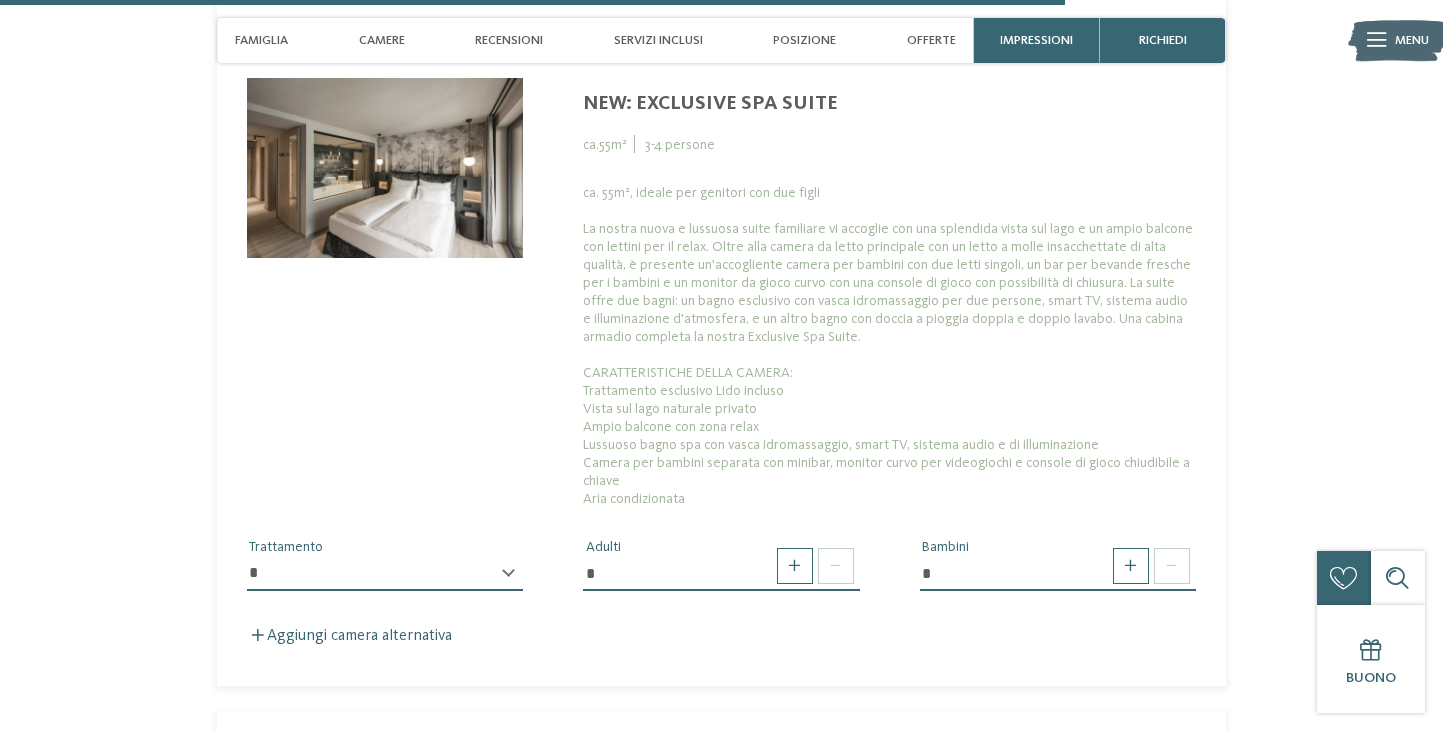 click on "**********" at bounding box center (385, 582) 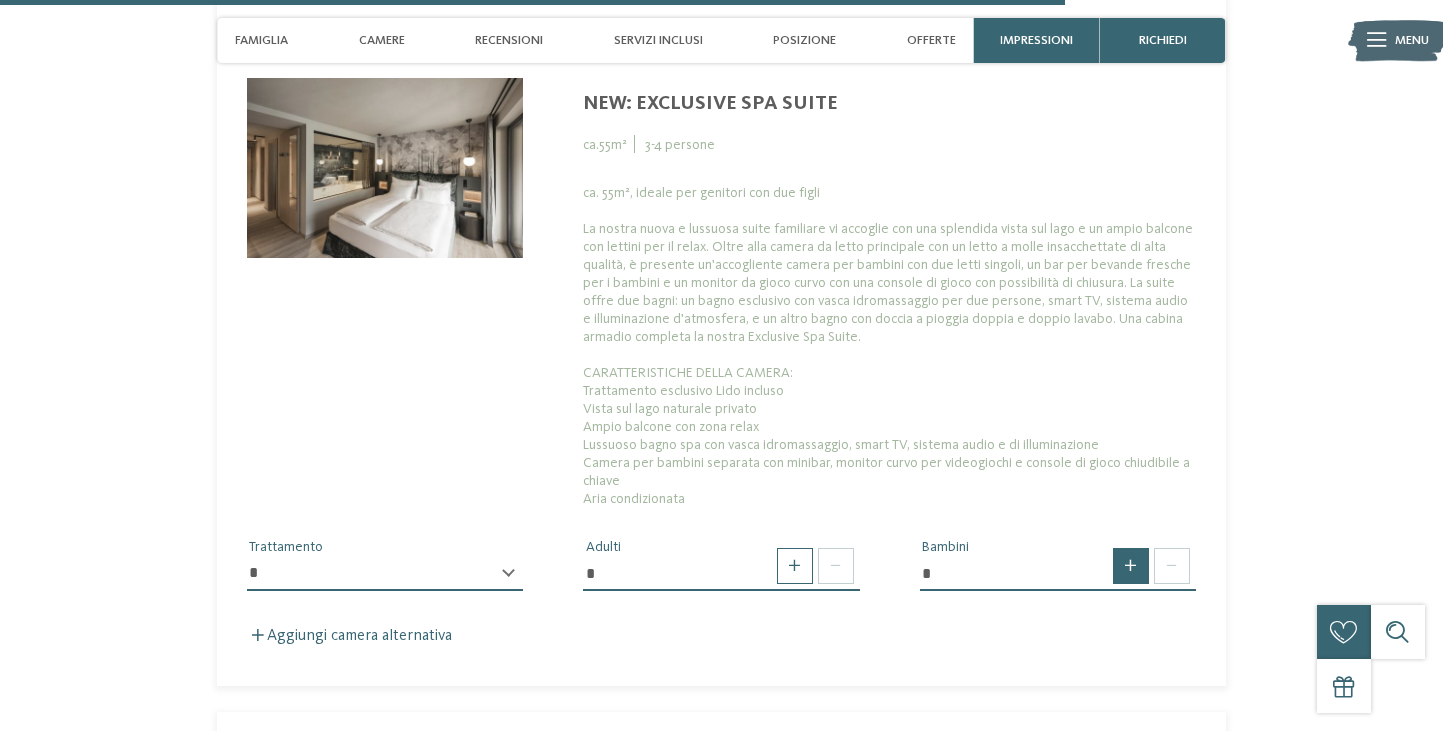 click at bounding box center [1131, 566] 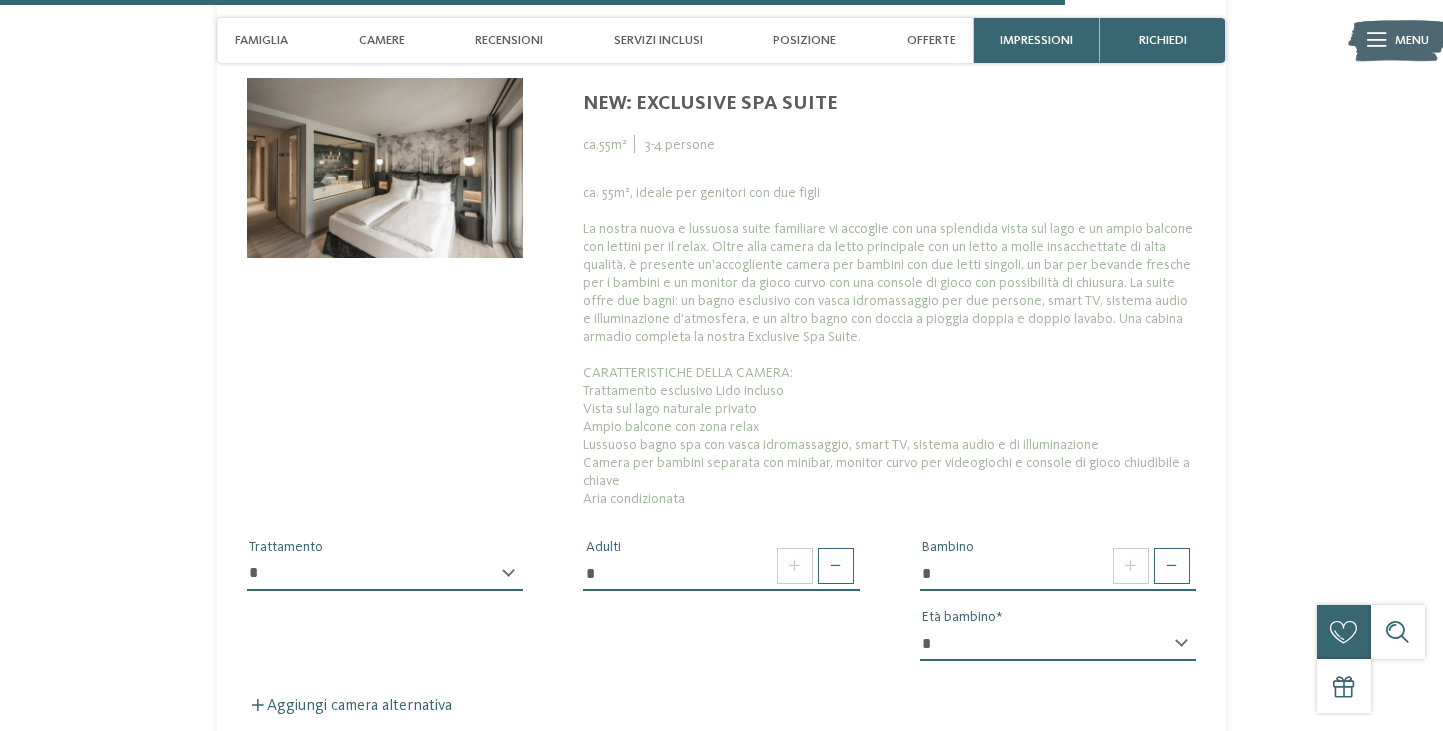 click on "* * * * * * * * * * * ** ** ** ** ** ** ** **" at bounding box center [1058, 644] 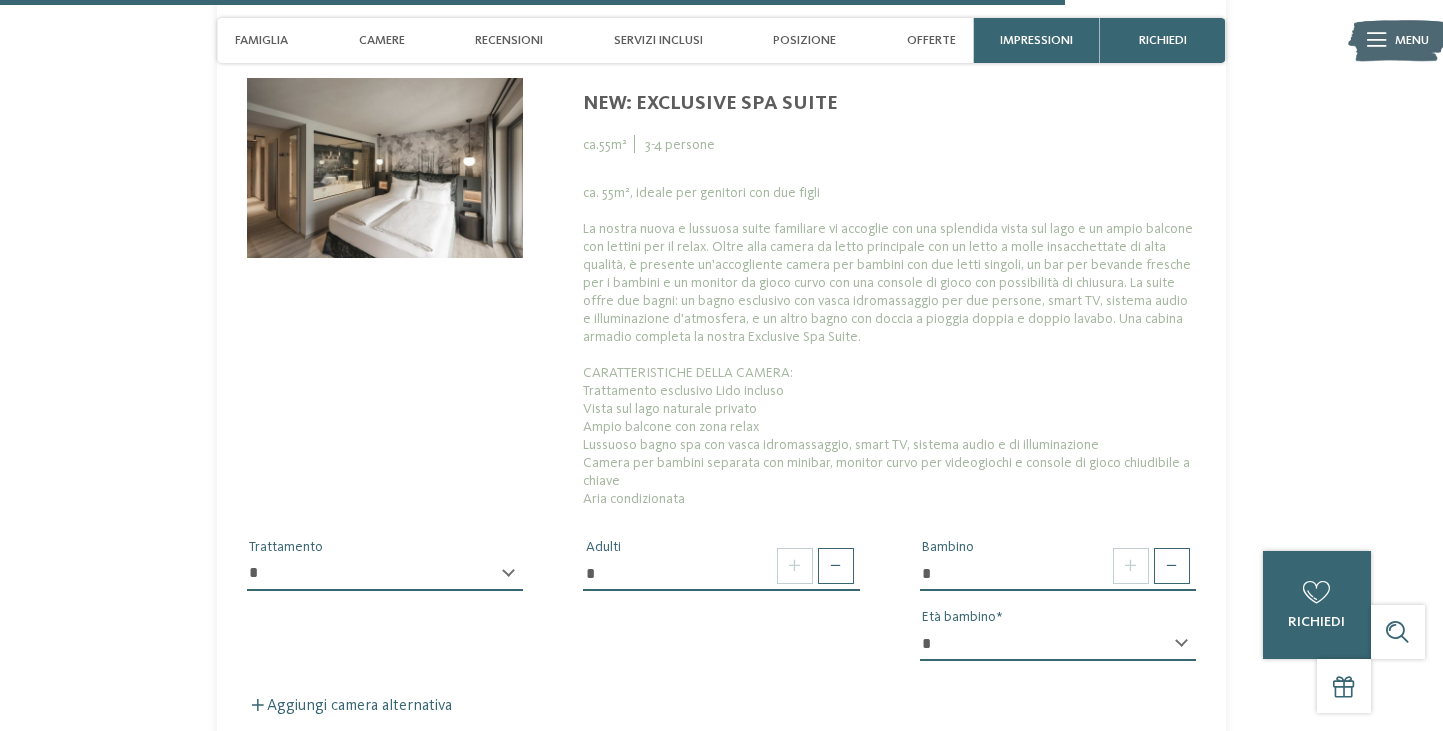 select on "*" 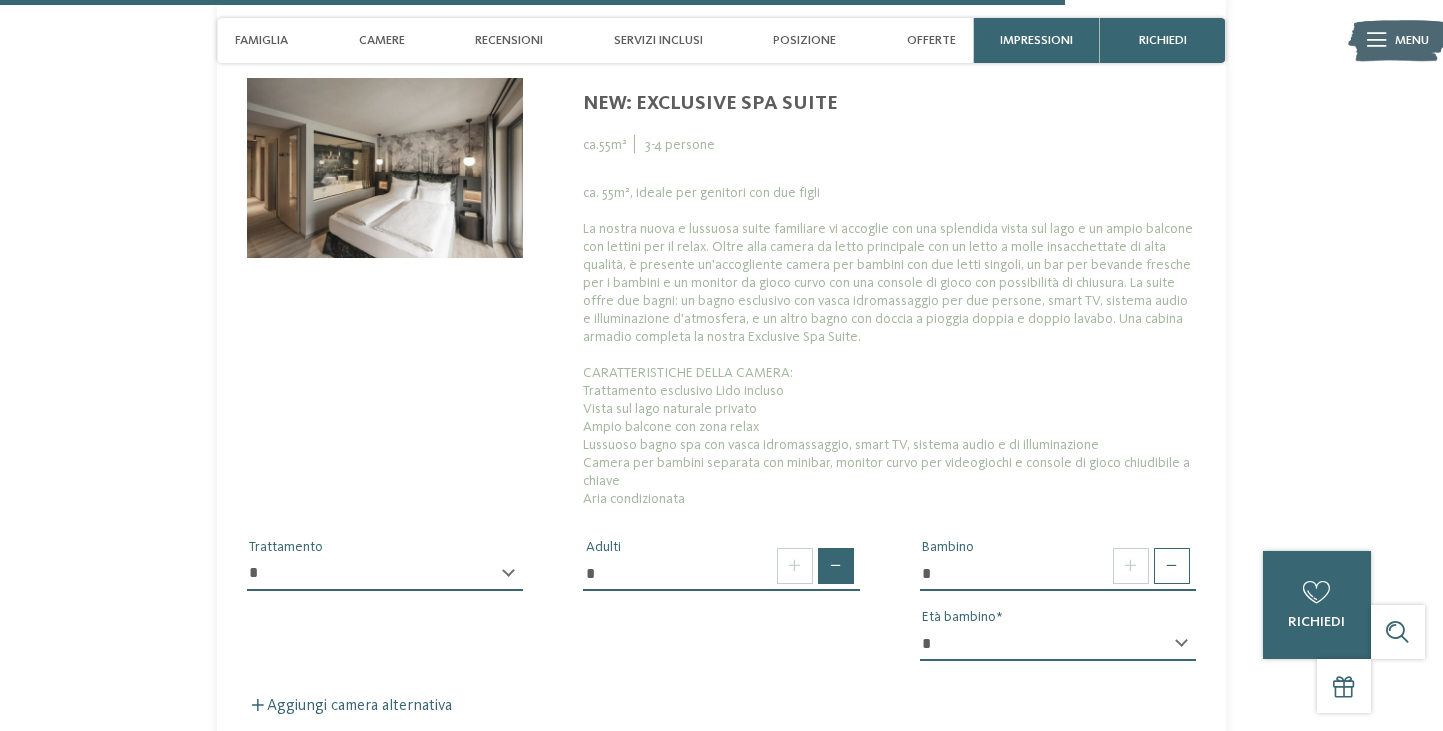 click at bounding box center [836, 566] 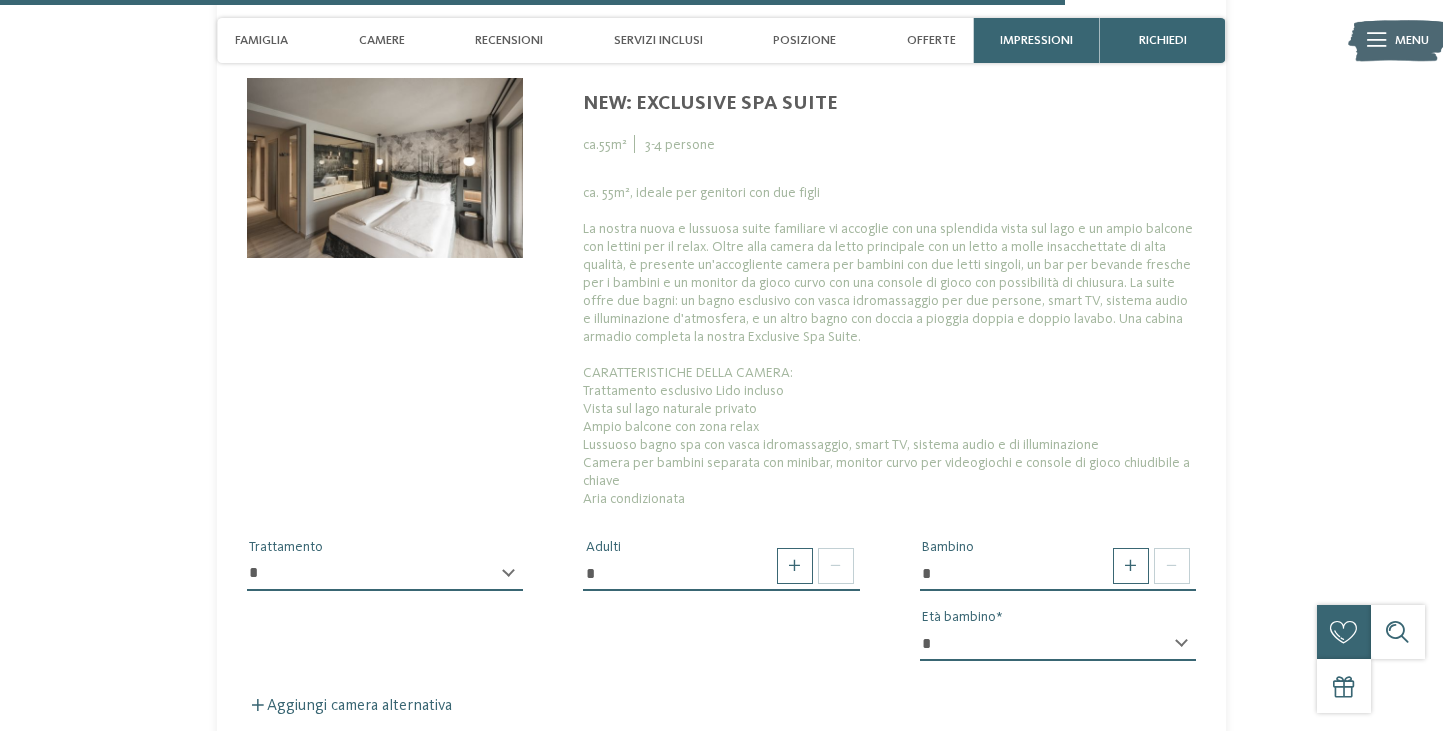 click on "* * * * * * * * * * * ** ** ** ** ** ** ** **" at bounding box center (1058, 644) 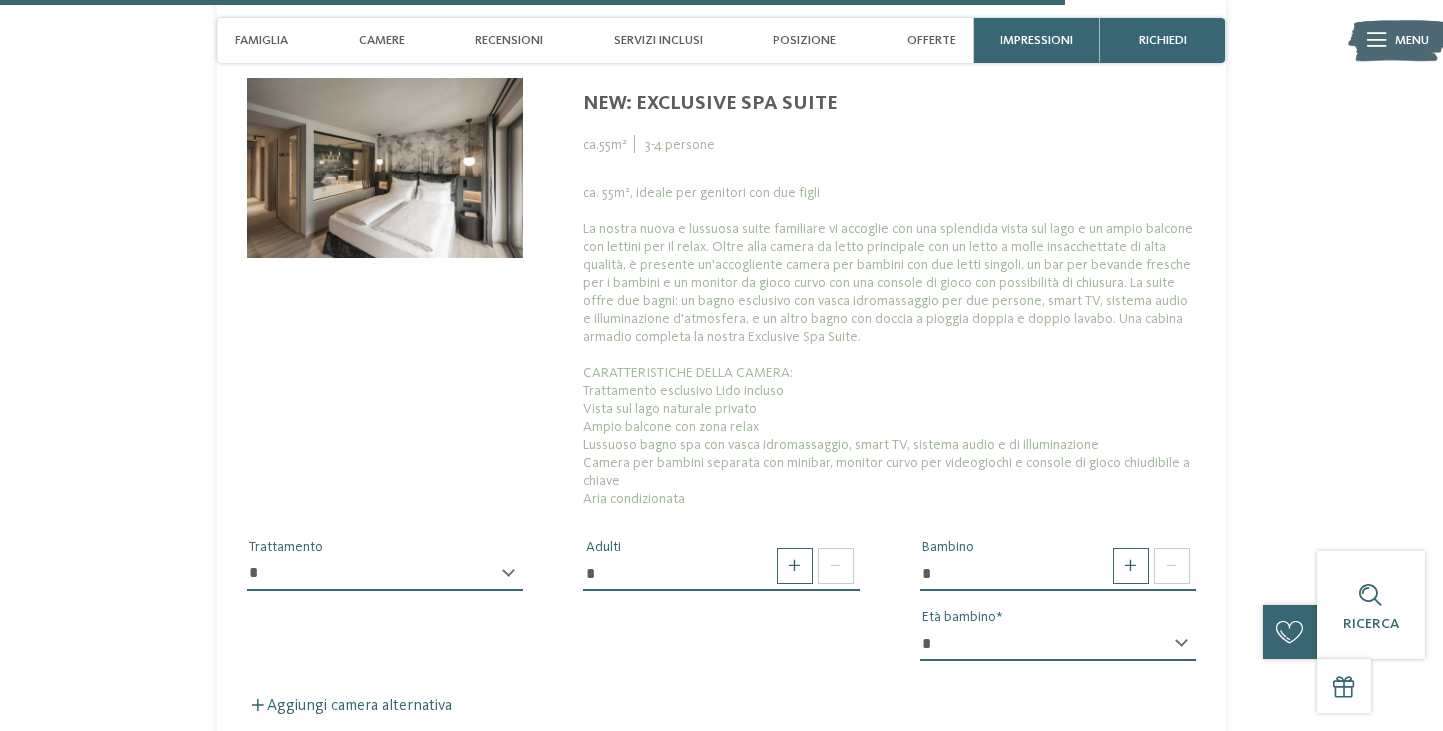 select on "*" 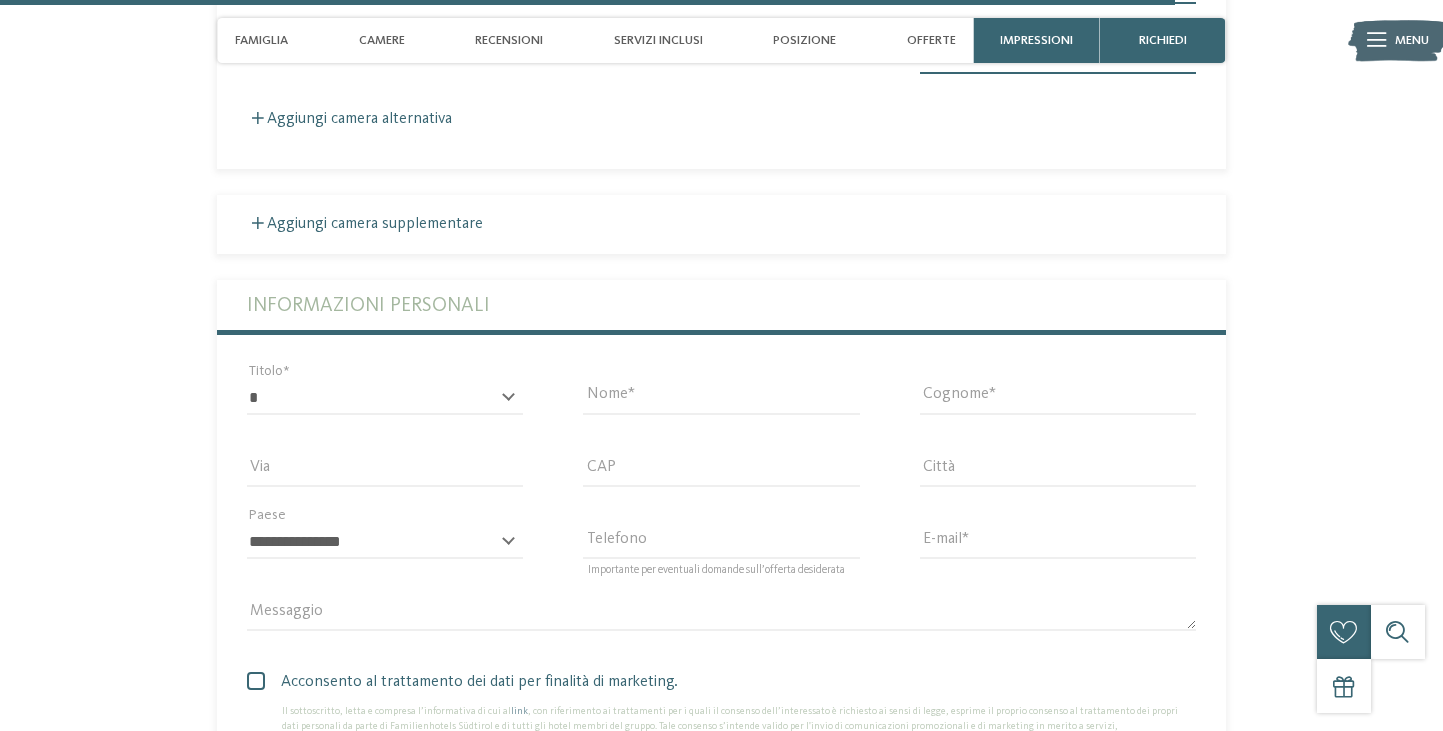 scroll, scrollTop: 5535, scrollLeft: 0, axis: vertical 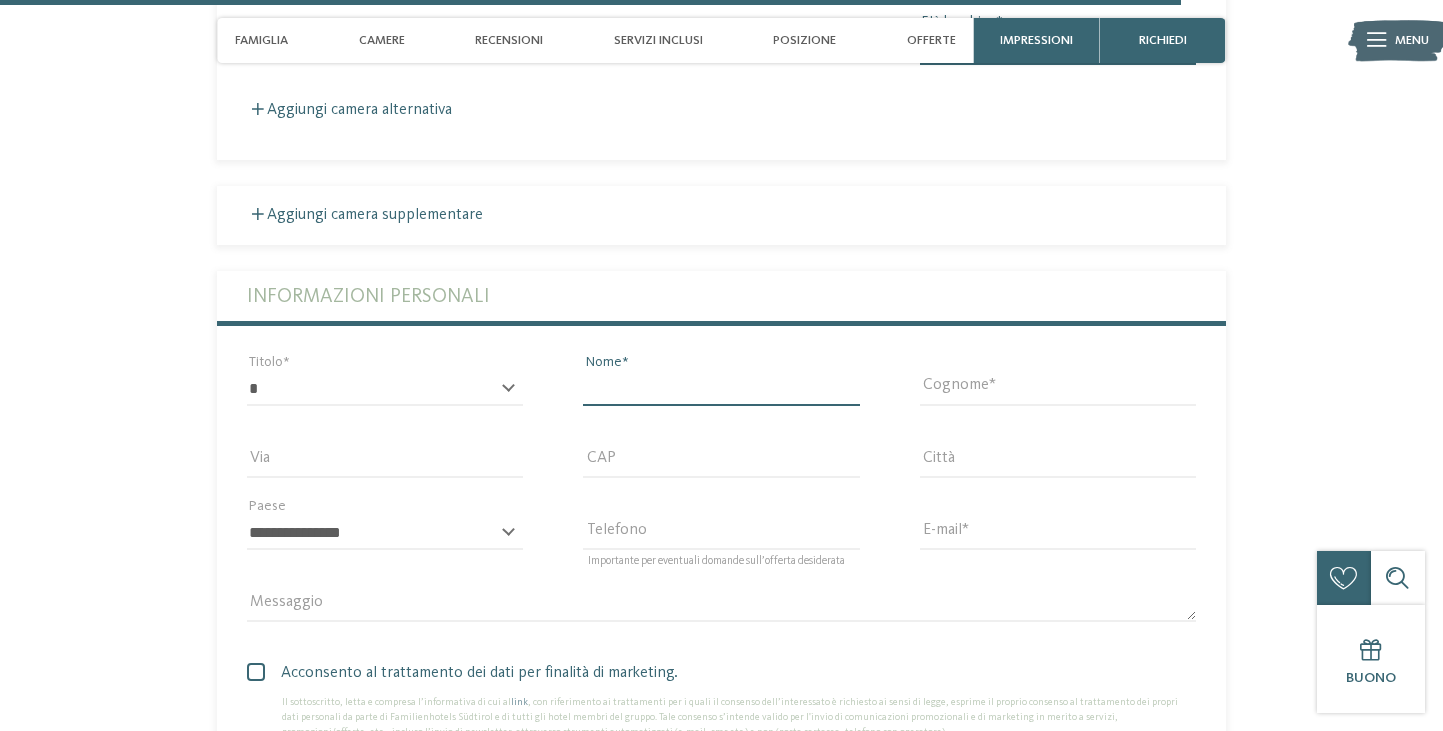 click on "Nome" at bounding box center (721, 389) 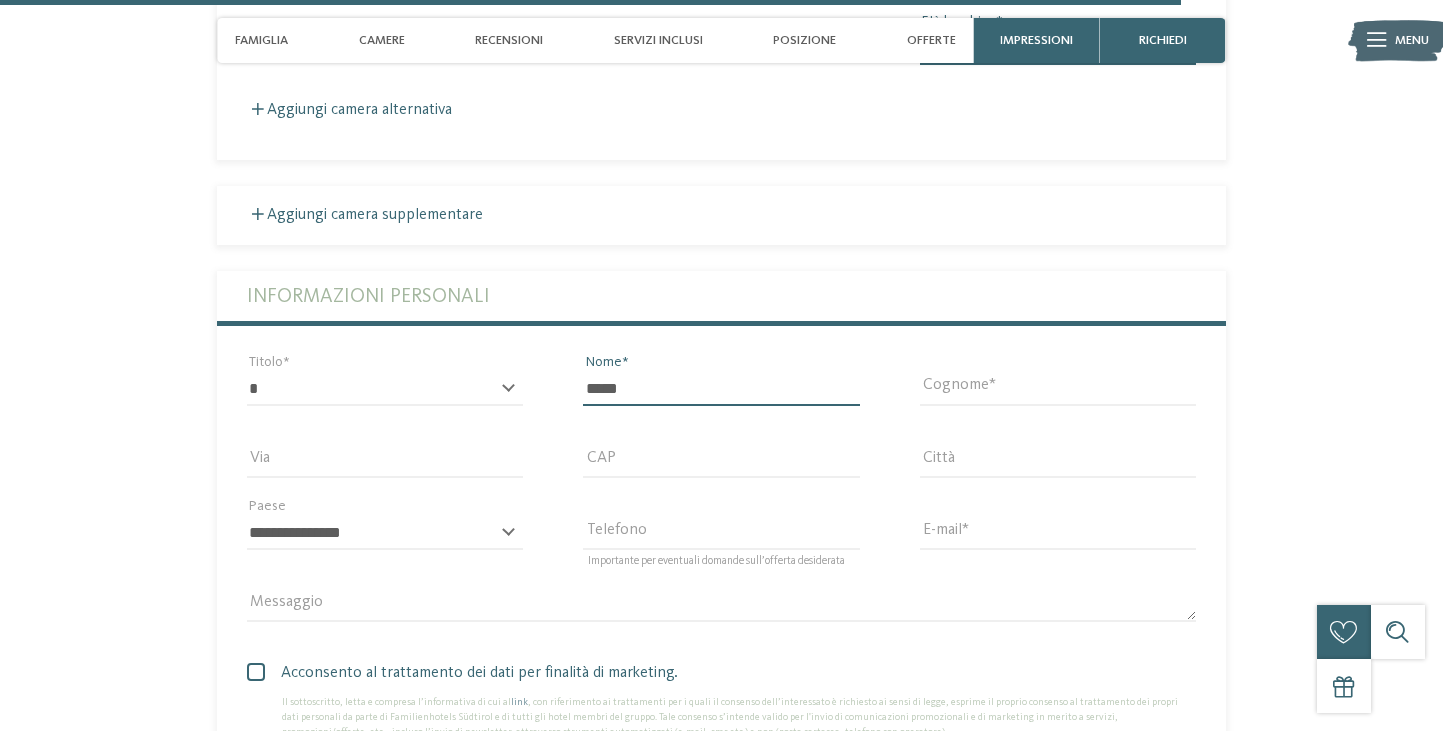 type on "*****" 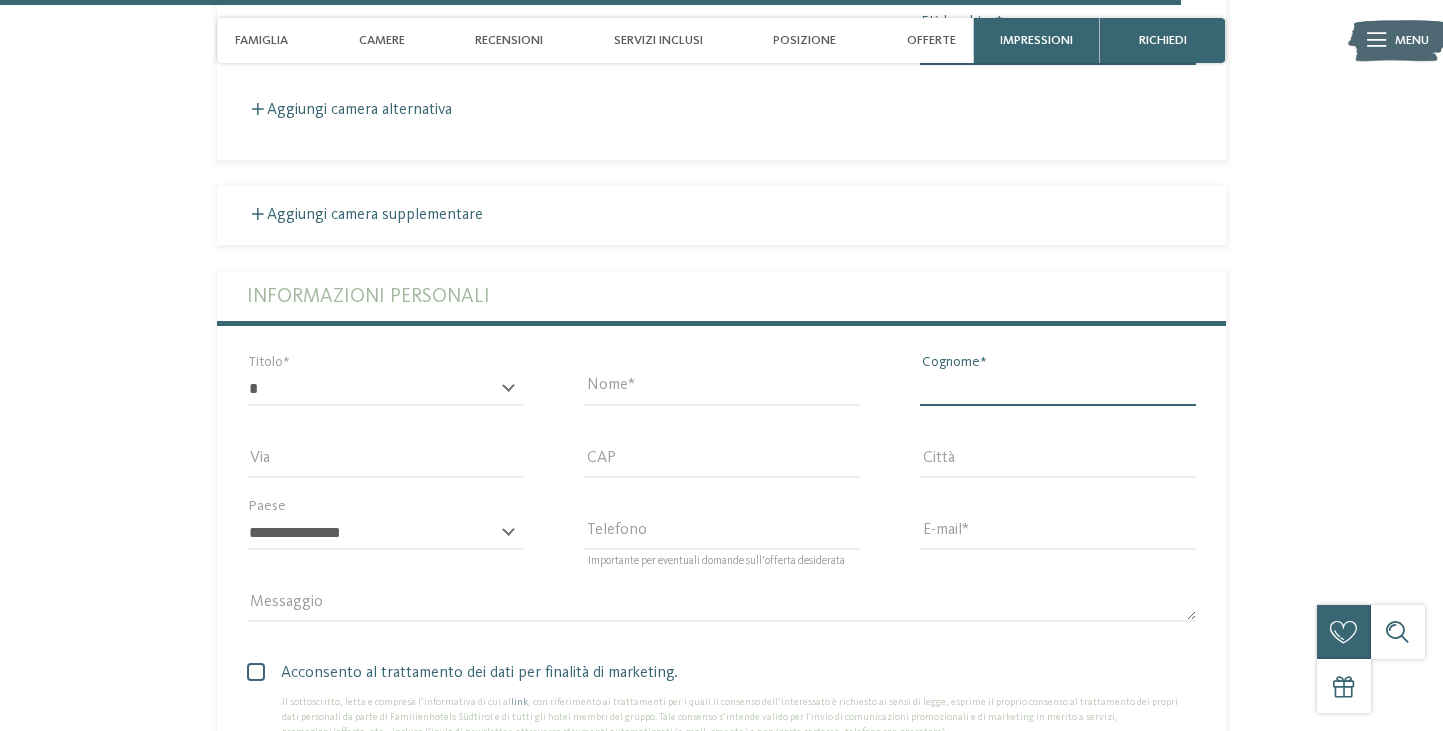 click on "Cognome" at bounding box center (1058, 389) 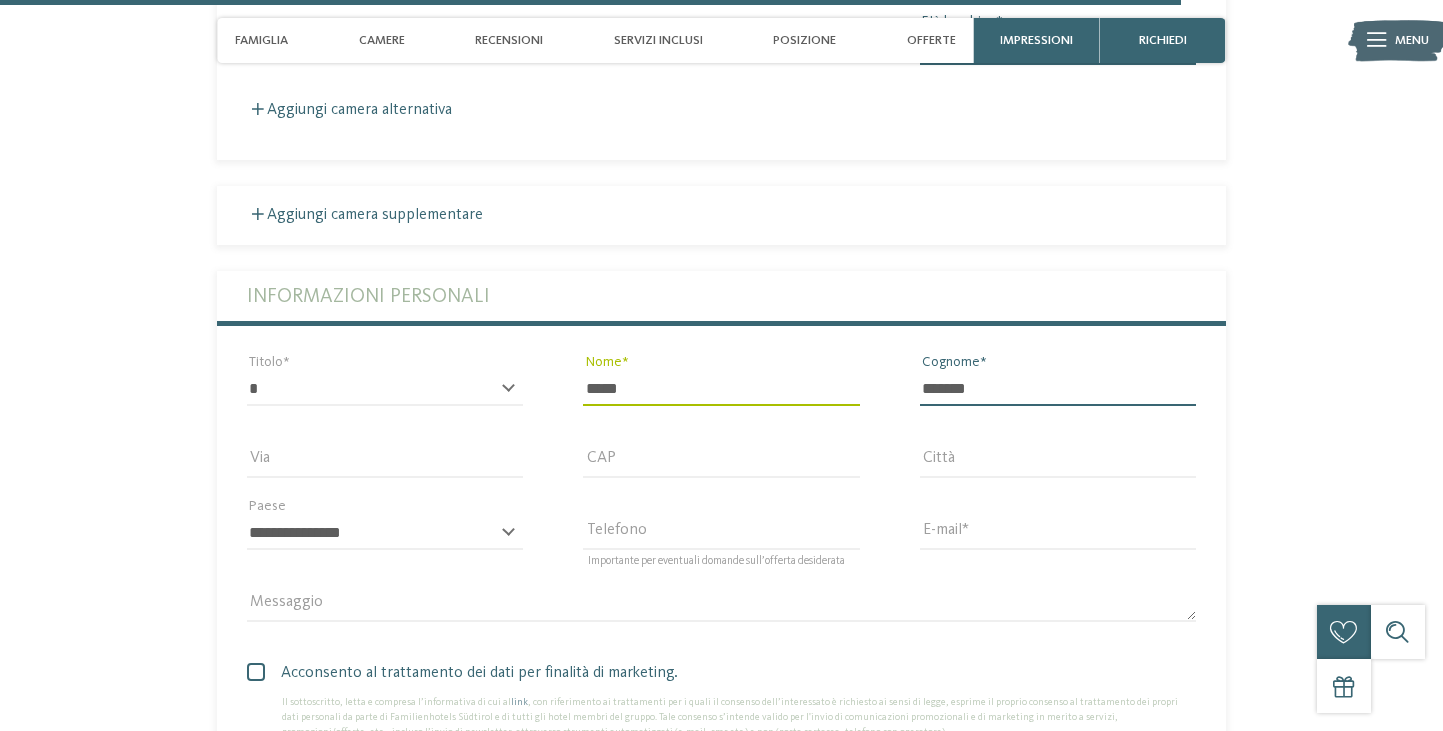 type on "*******" 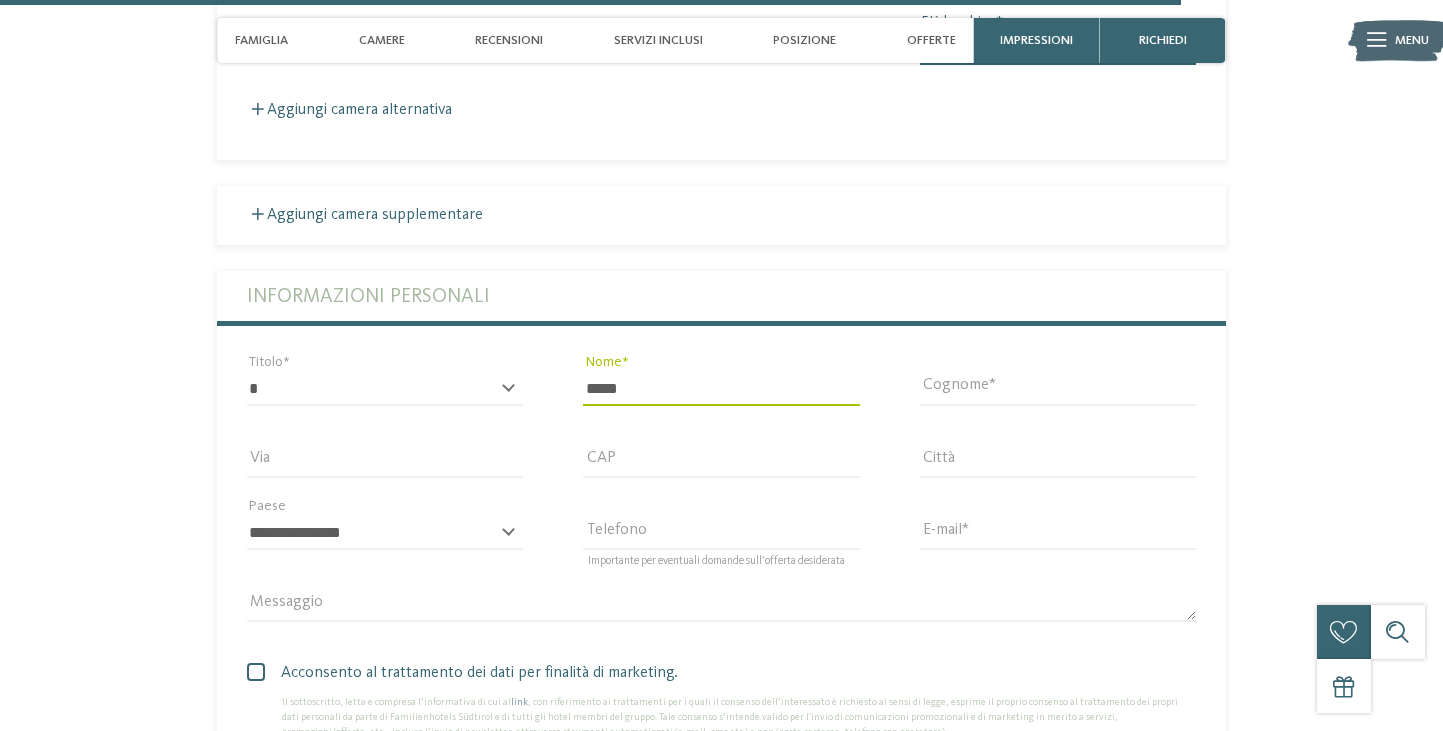 click on "**********" at bounding box center (385, 542) 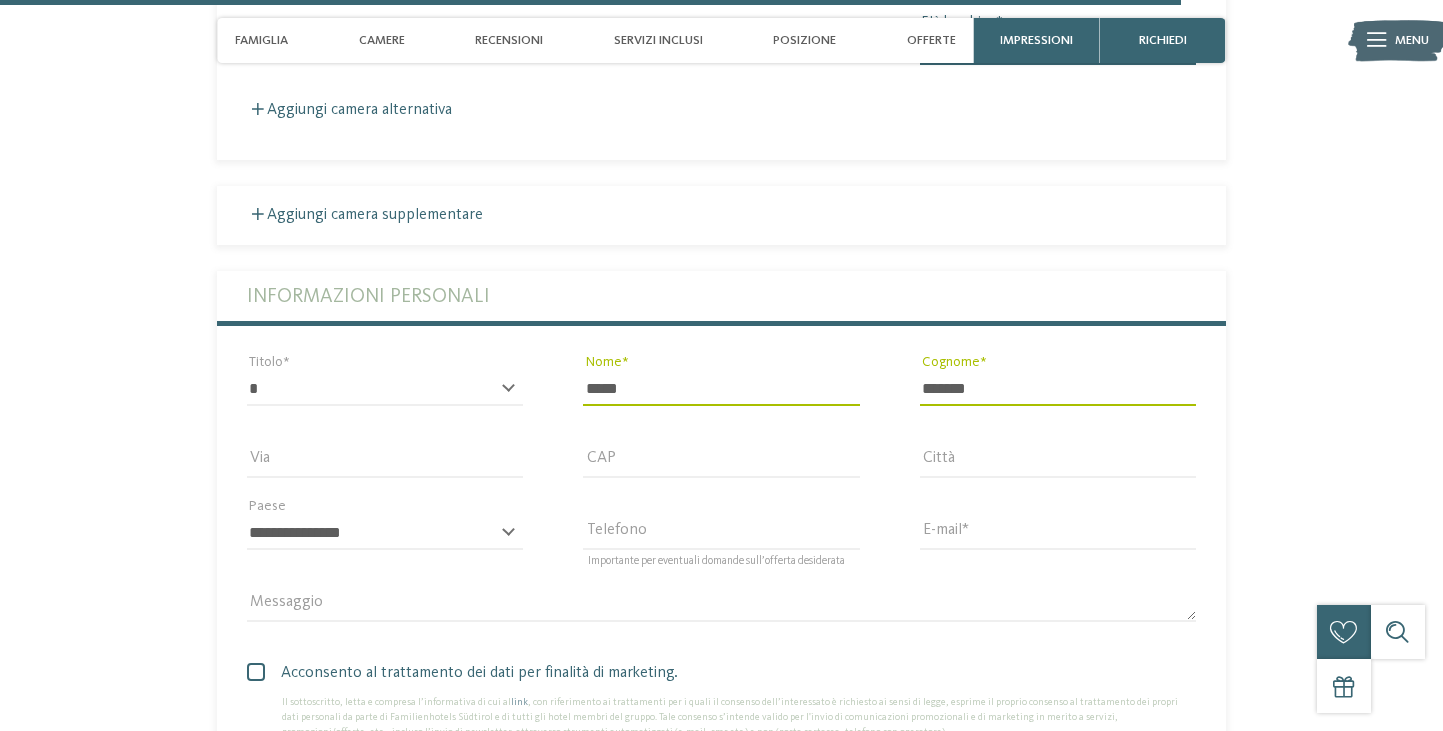 click on "**********" at bounding box center (385, 542) 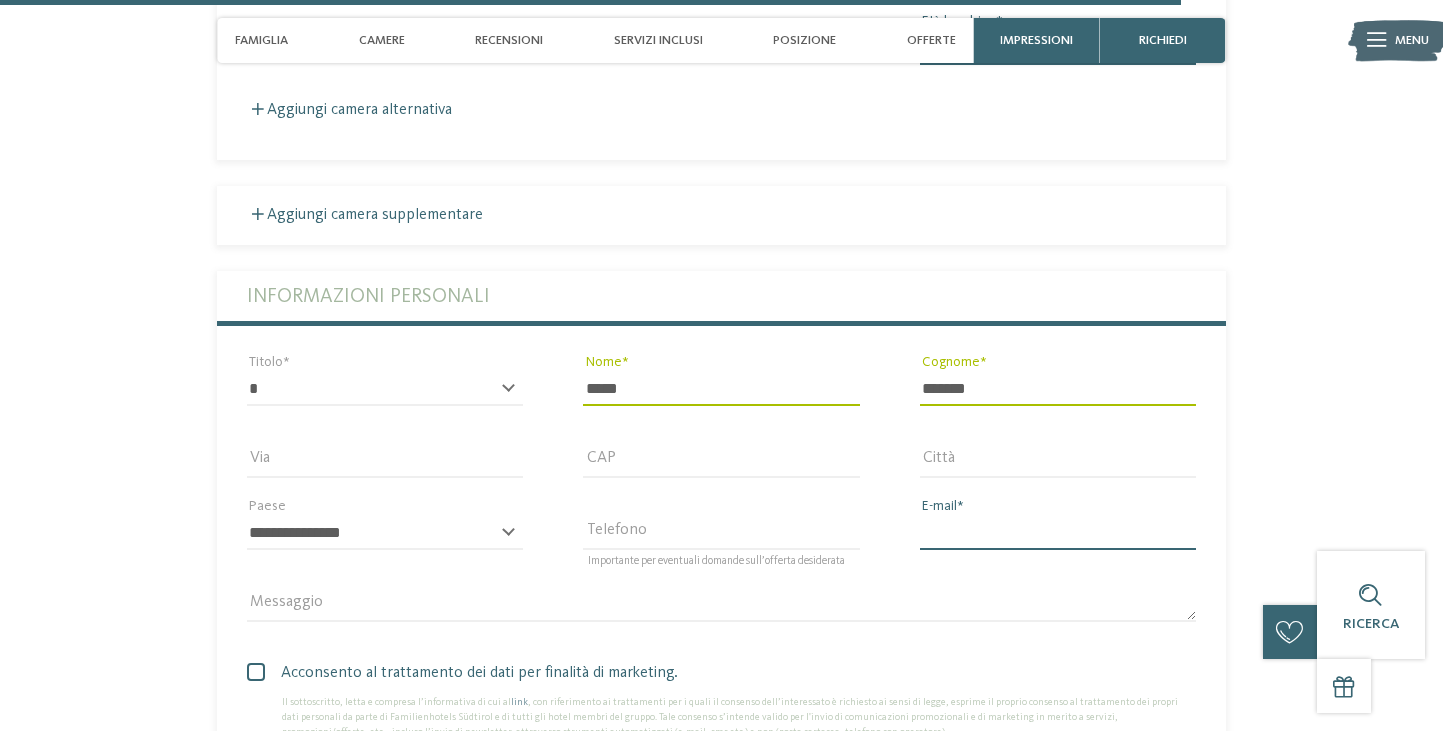 click on "E-mail" at bounding box center (1058, 533) 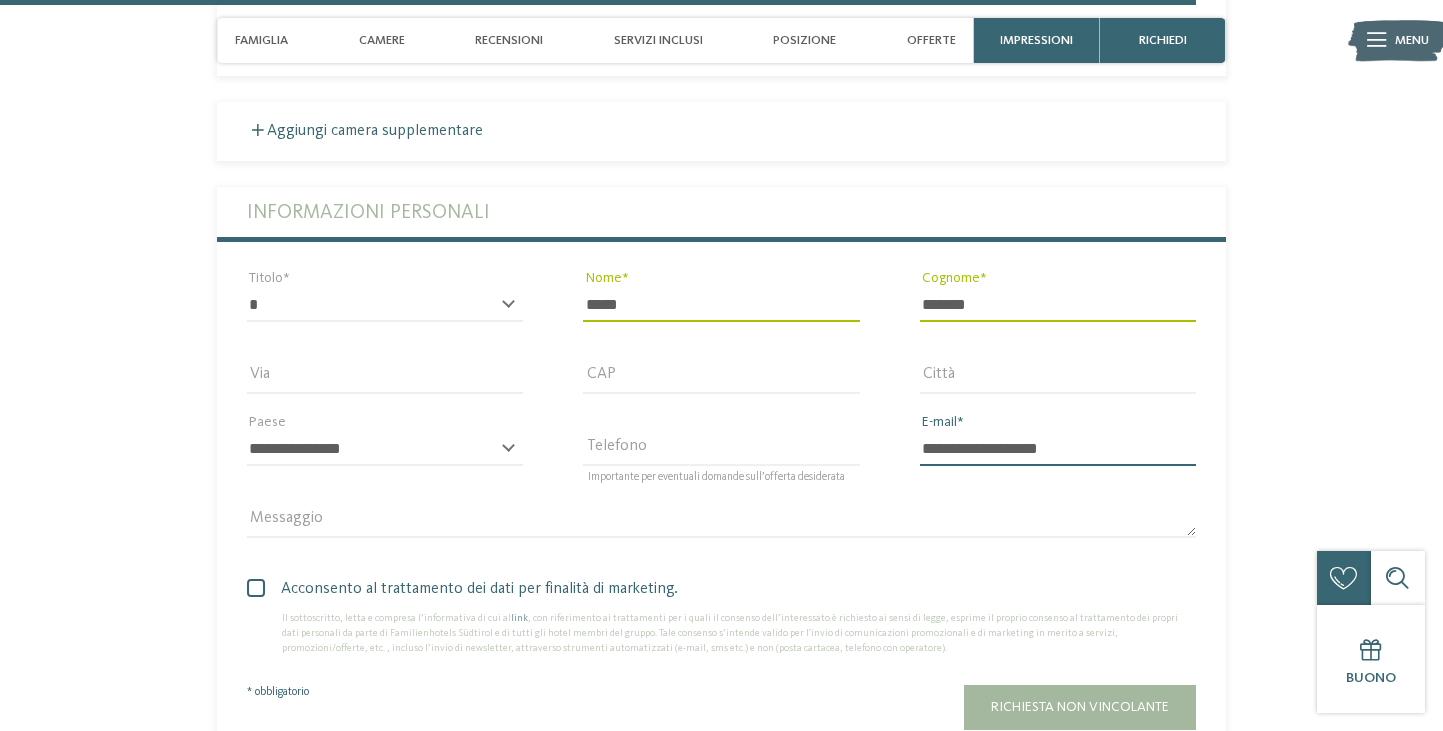 scroll, scrollTop: 5635, scrollLeft: 0, axis: vertical 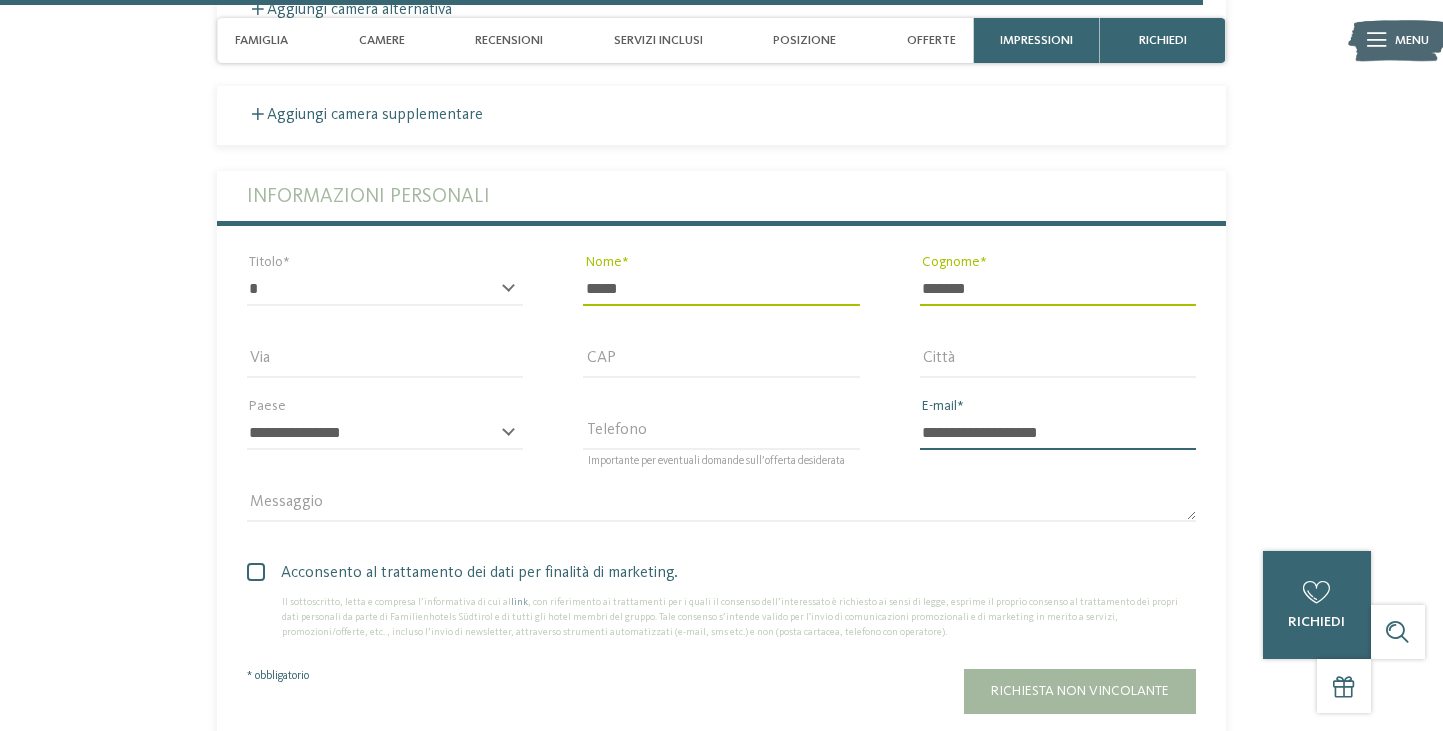 type on "**********" 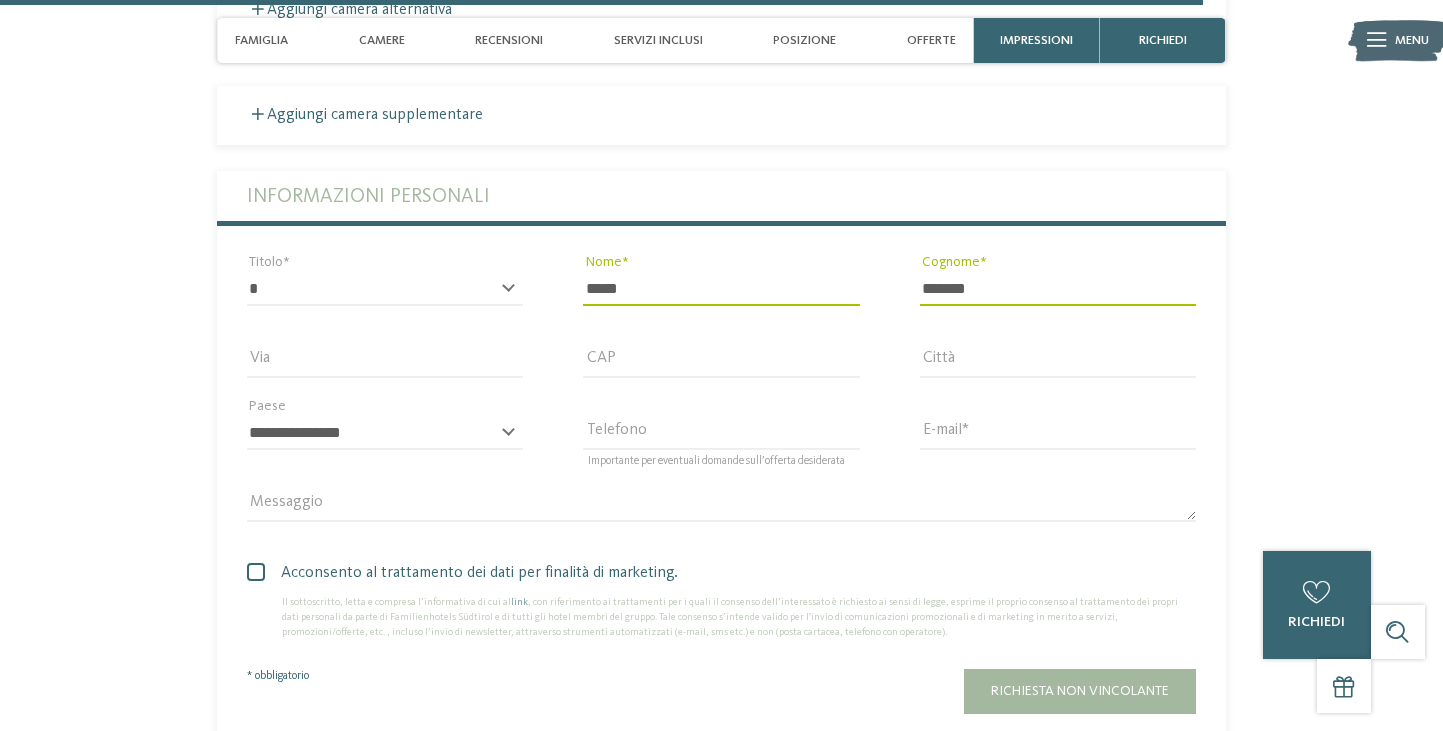 click at bounding box center (256, 572) 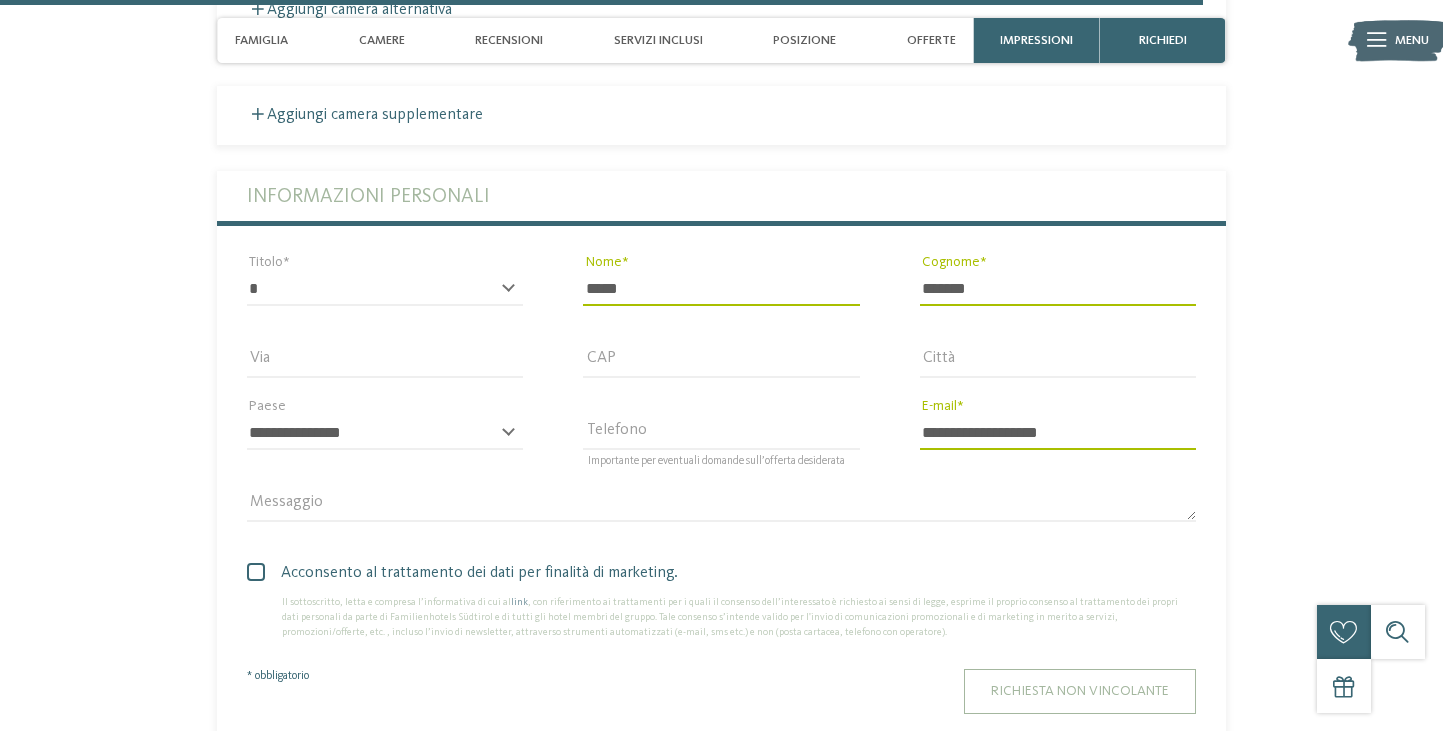 click on "Richiesta non vincolante" at bounding box center [1080, 691] 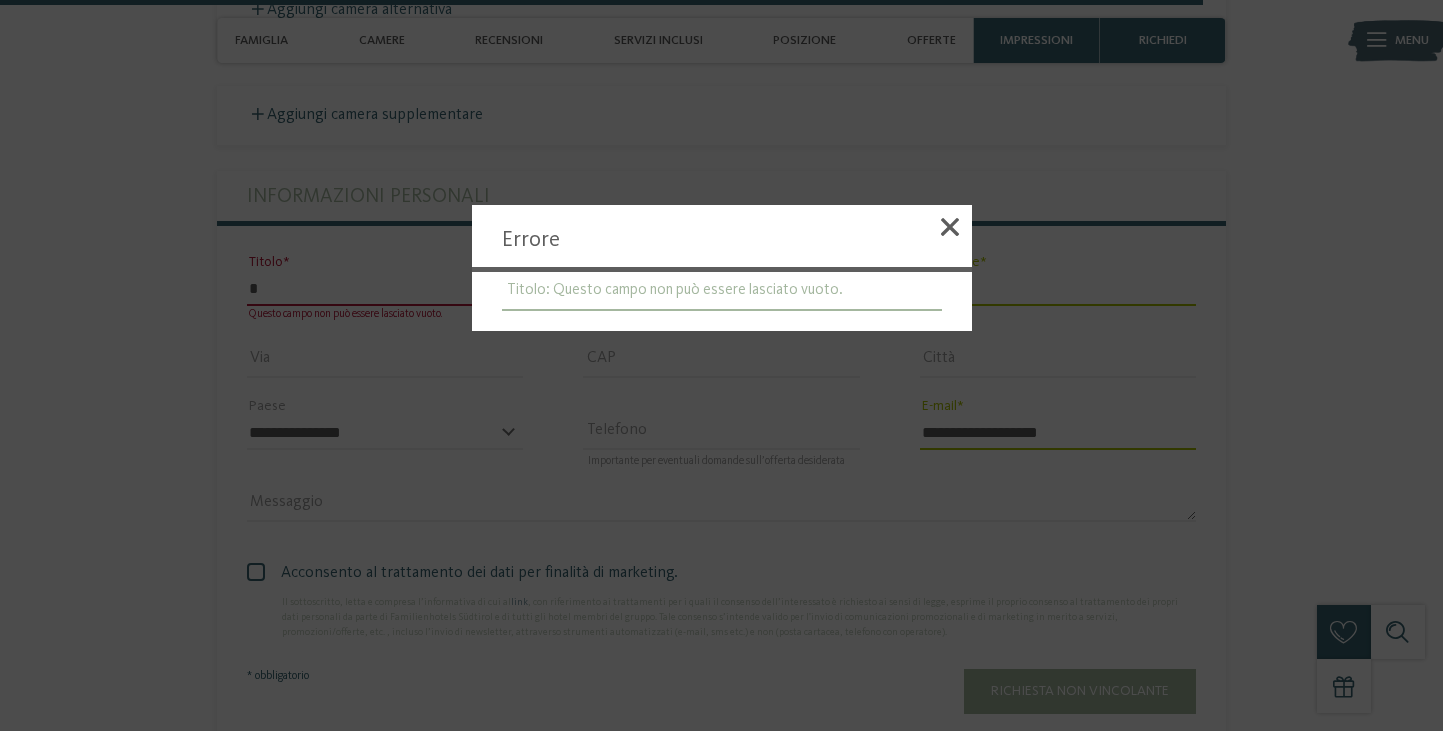 click on "Titolo: Questo campo non può essere lasciato vuoto." at bounding box center [722, 291] 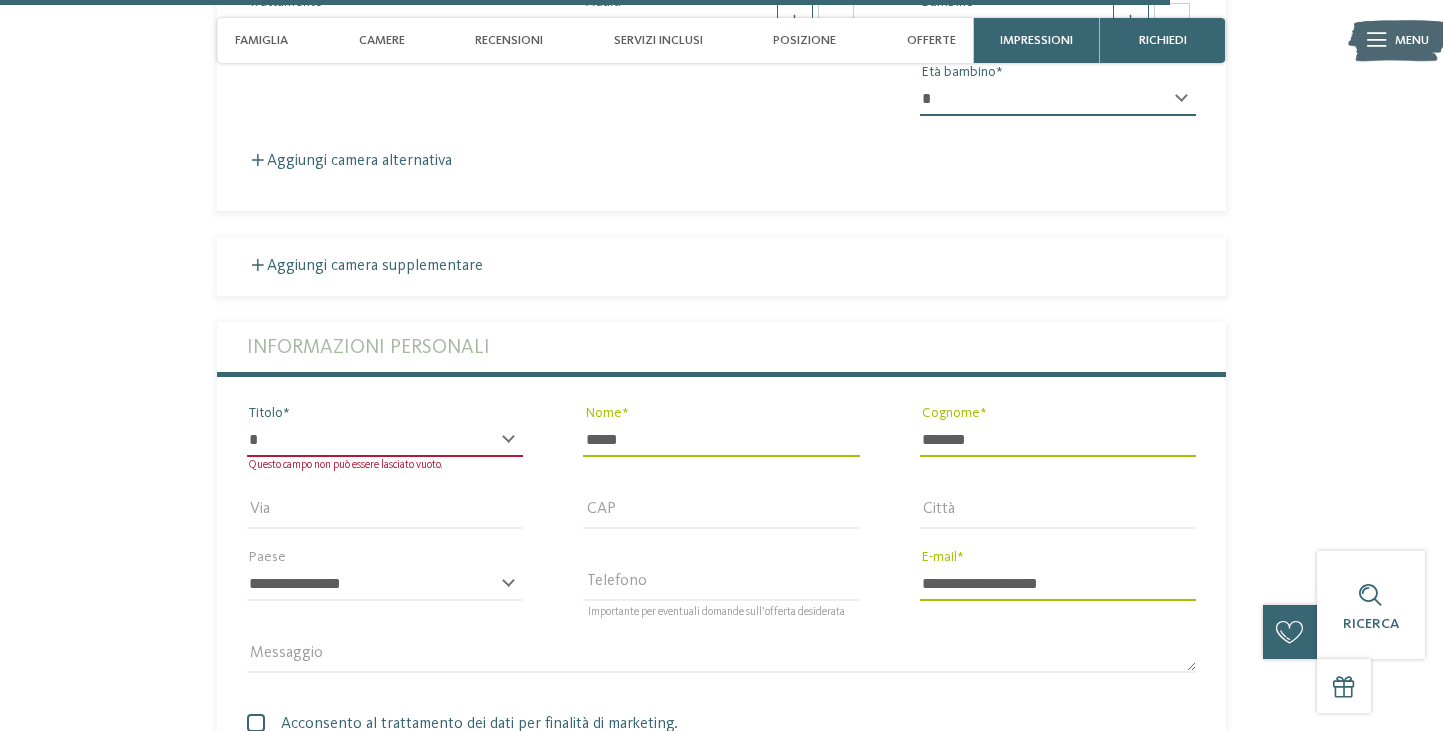 scroll, scrollTop: 5482, scrollLeft: 0, axis: vertical 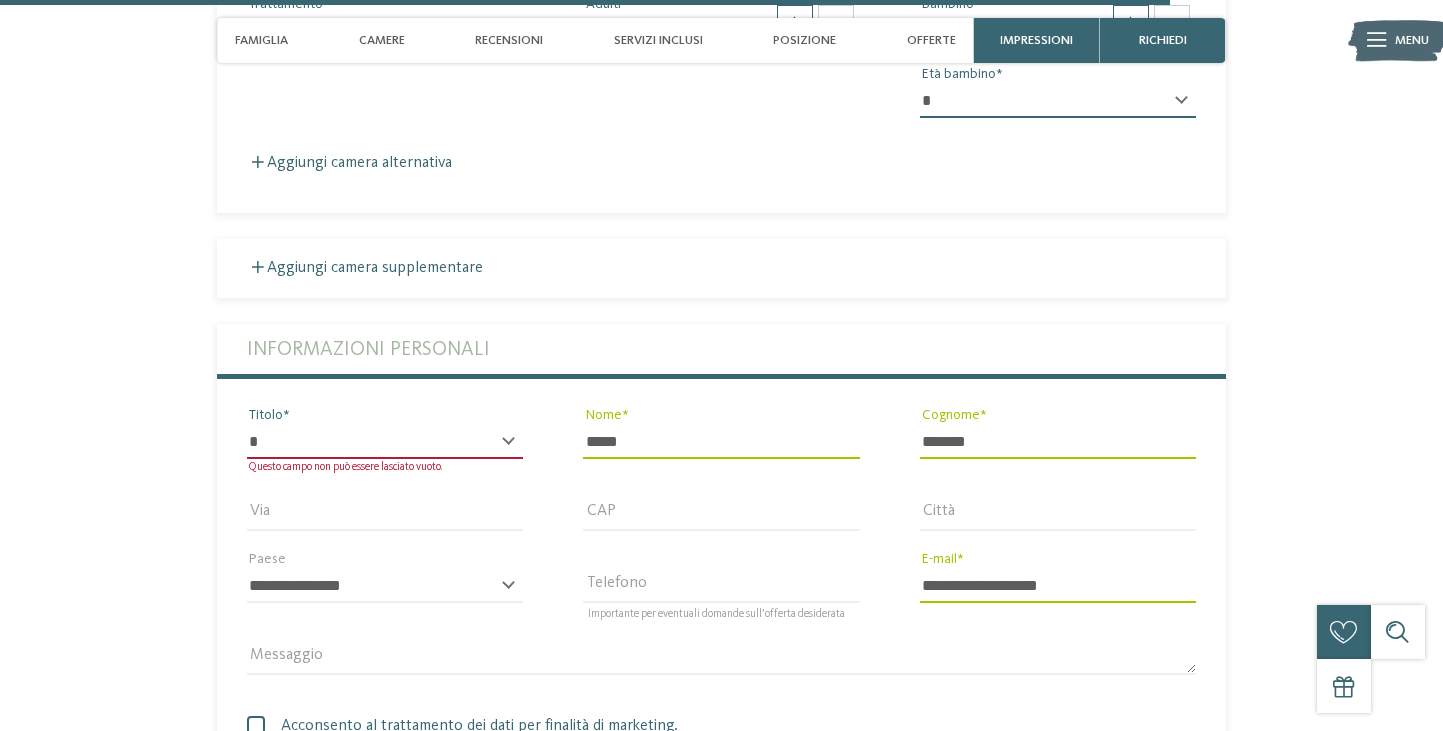 click on "* ****** ******* ******** ******" at bounding box center [385, 442] 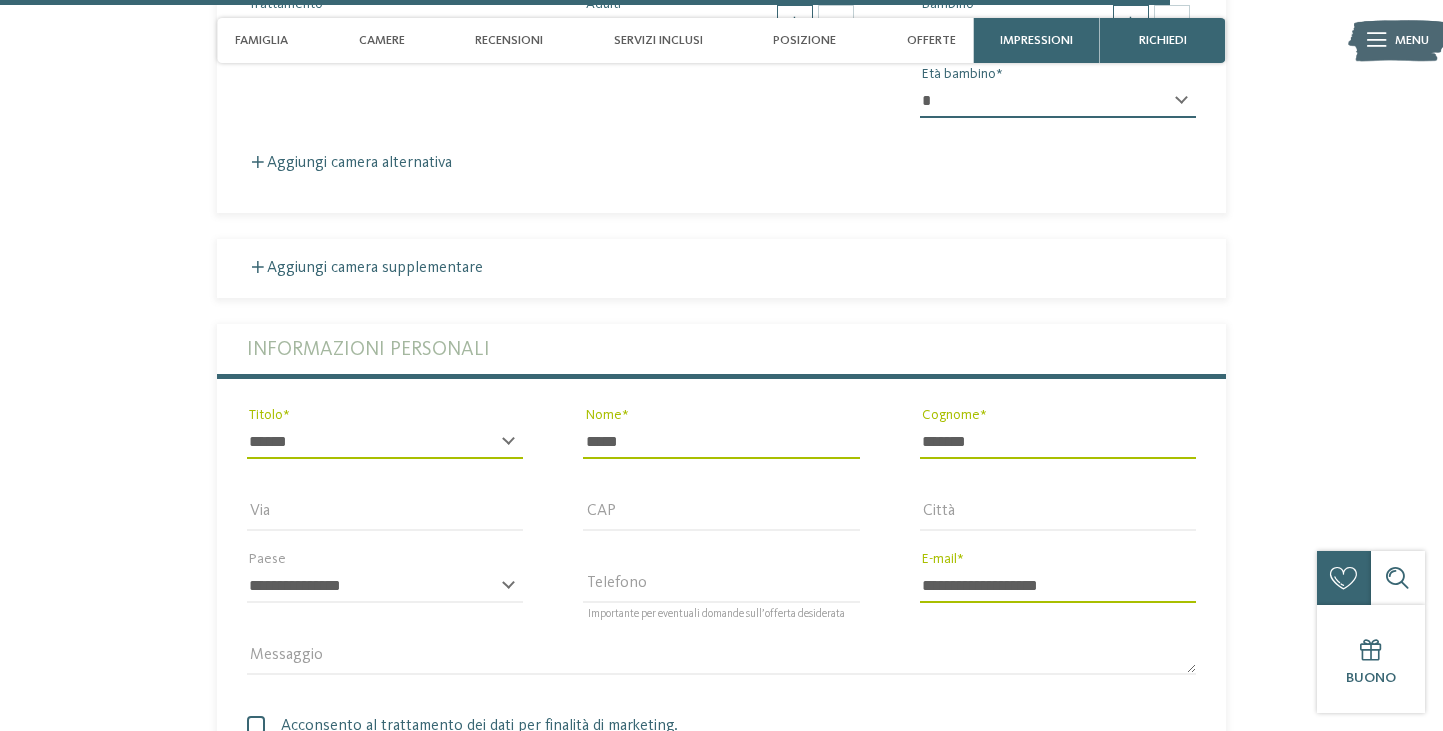 click on "*****" at bounding box center (721, 442) 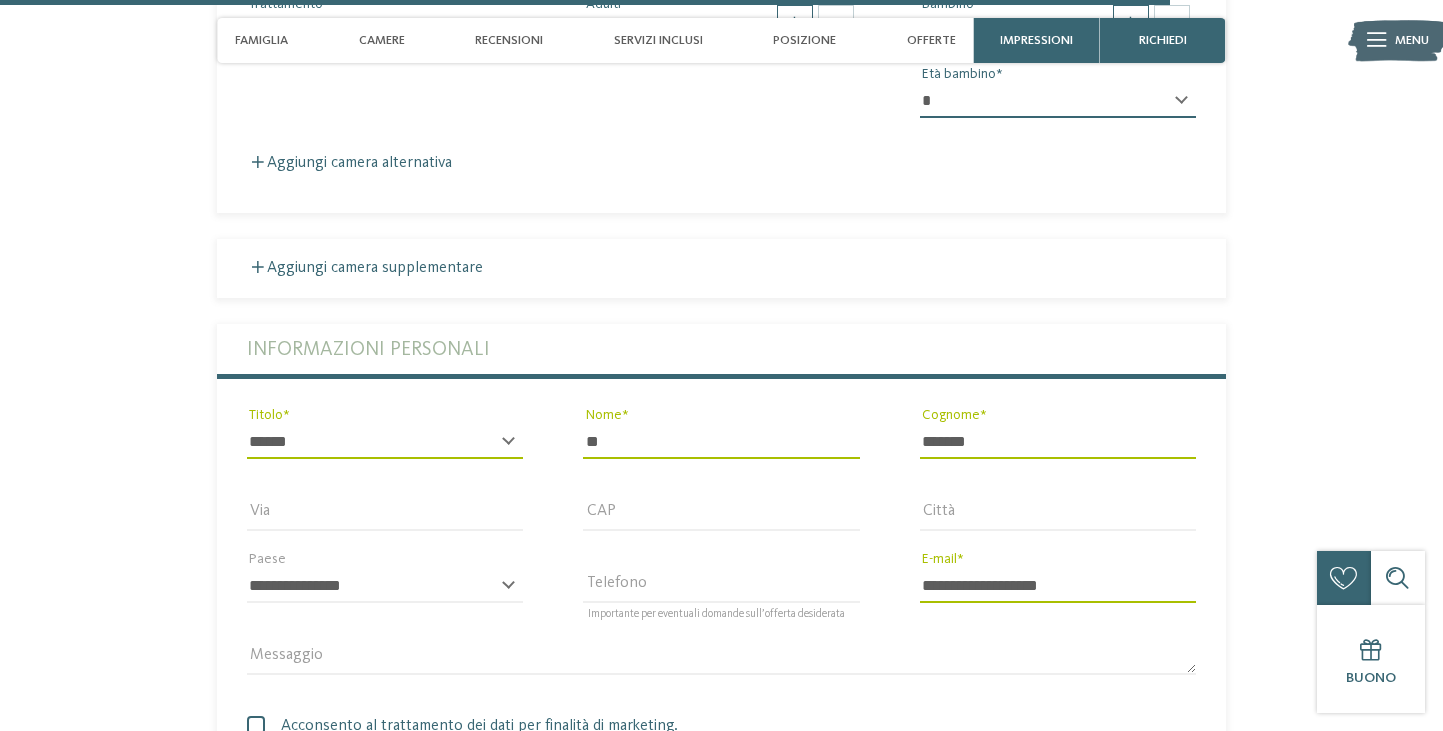 type on "*" 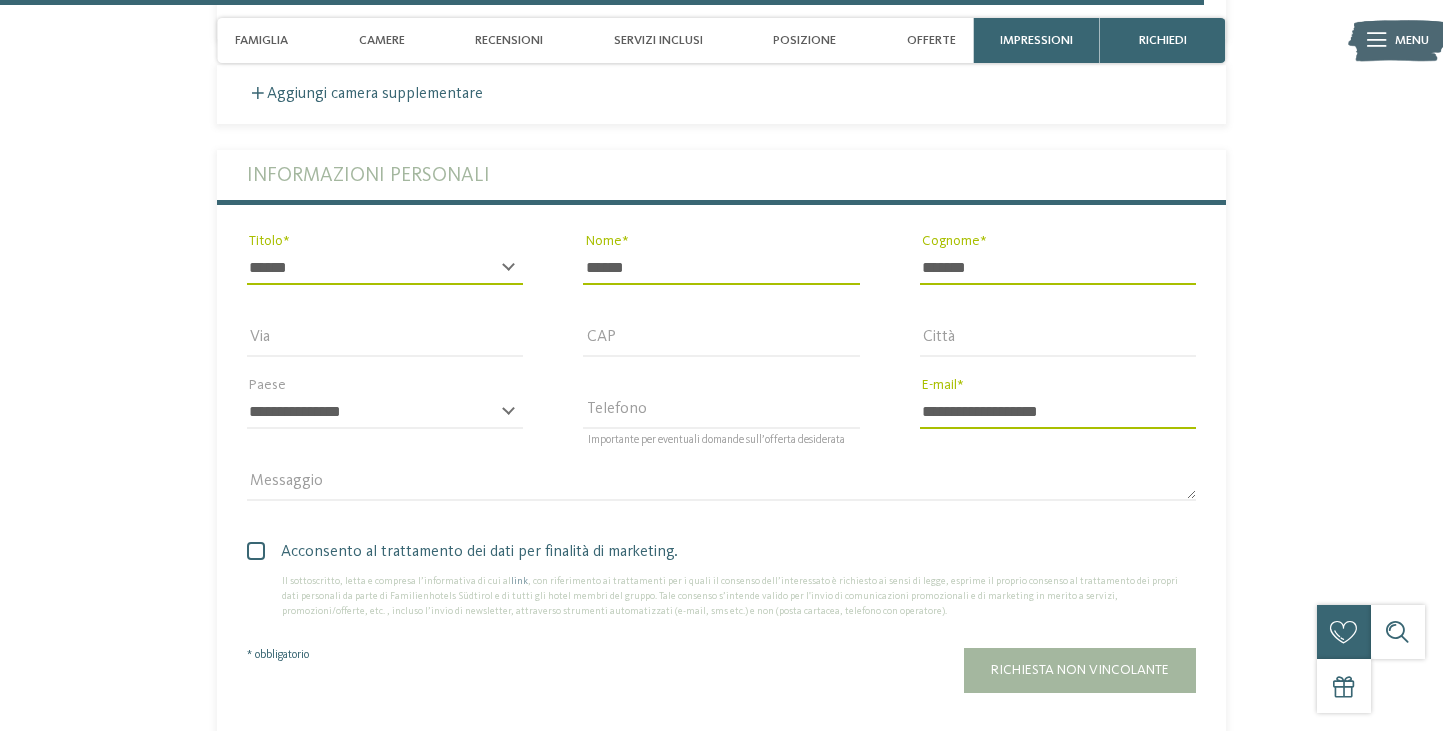 scroll, scrollTop: 5770, scrollLeft: 0, axis: vertical 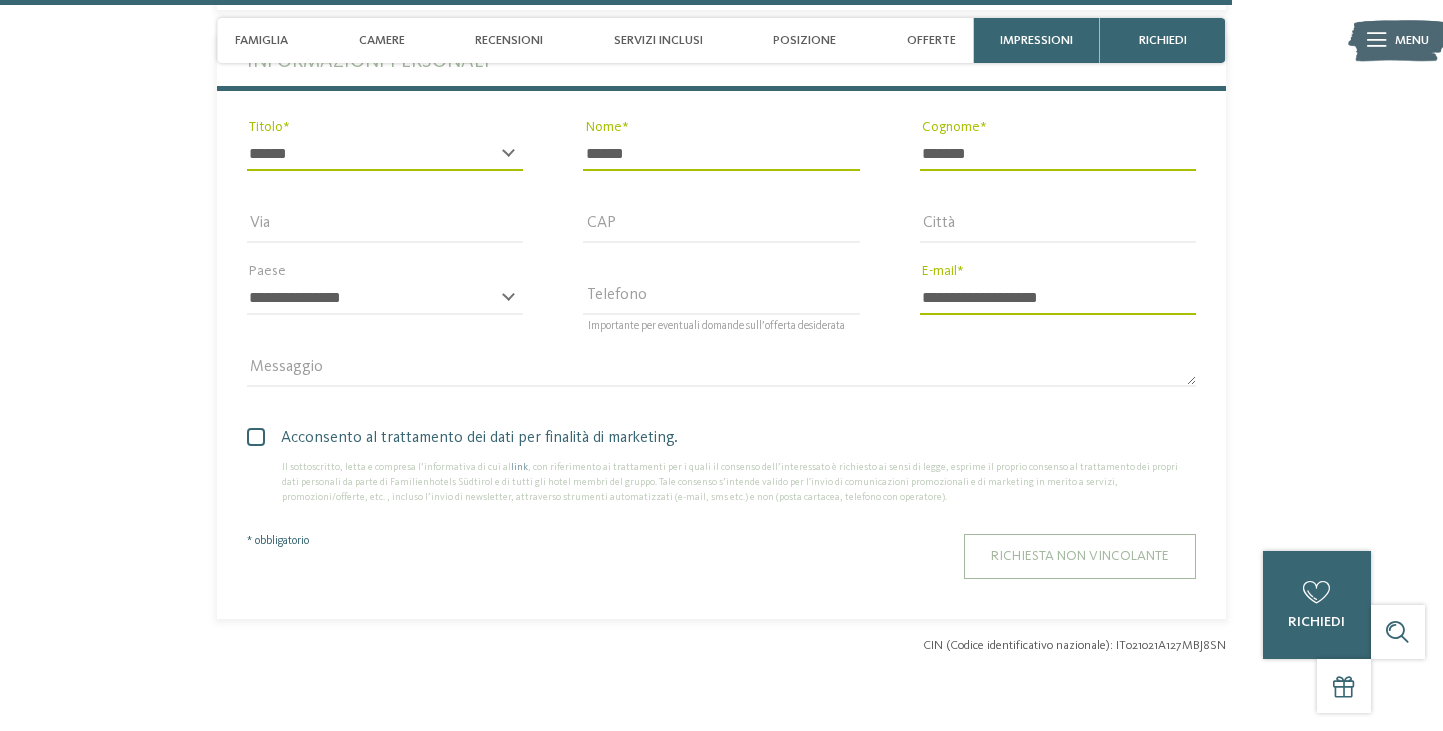 type on "******" 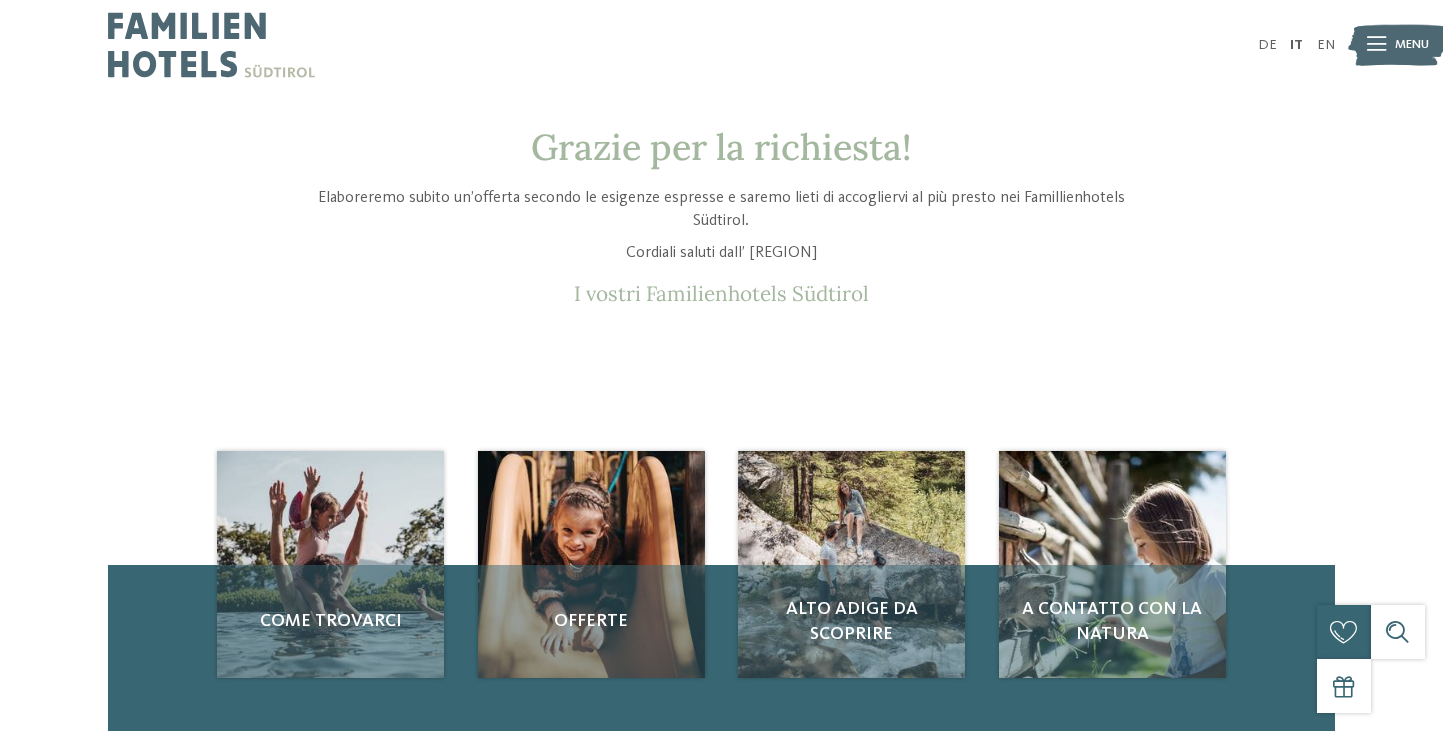 scroll, scrollTop: 0, scrollLeft: 0, axis: both 